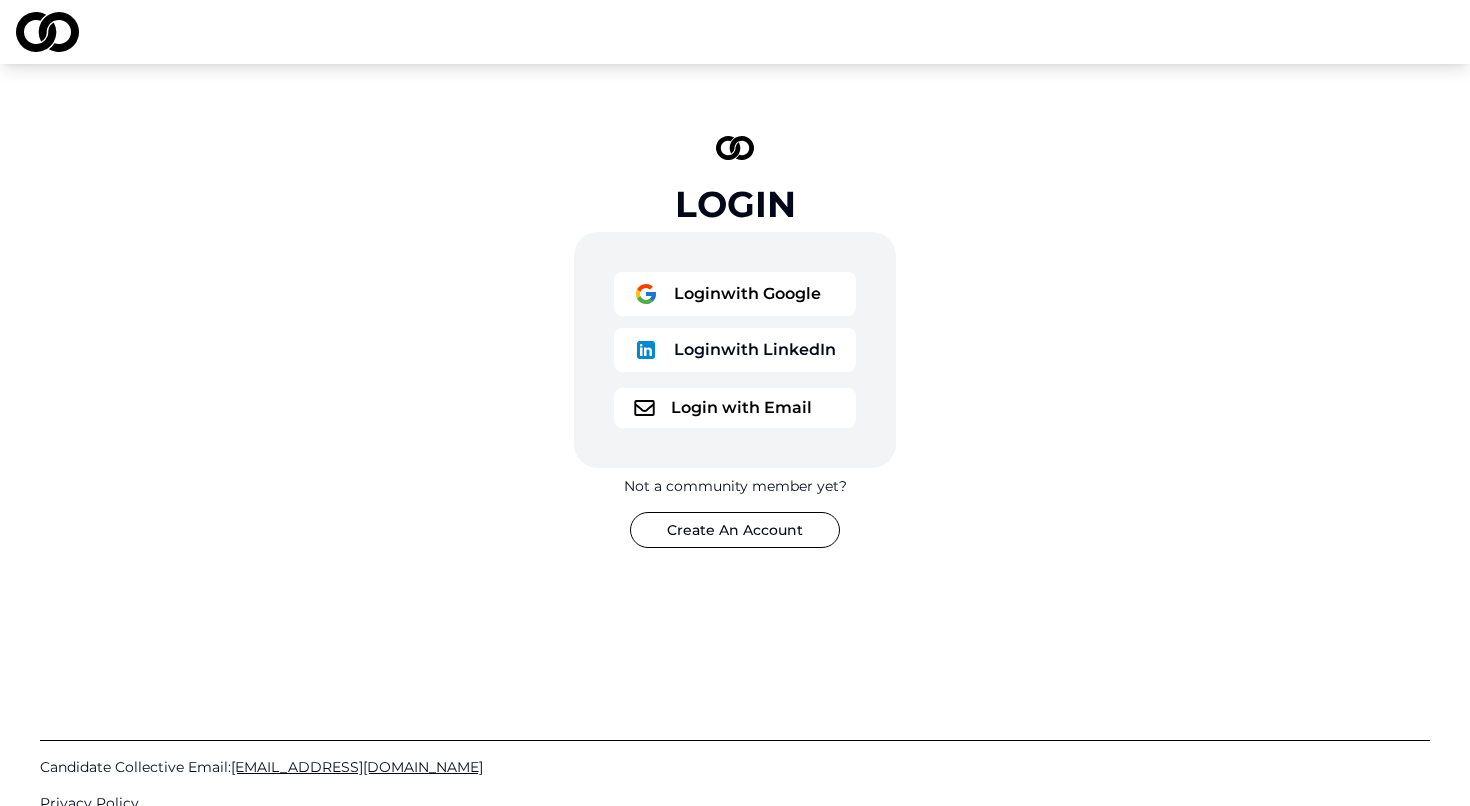 scroll, scrollTop: 0, scrollLeft: 0, axis: both 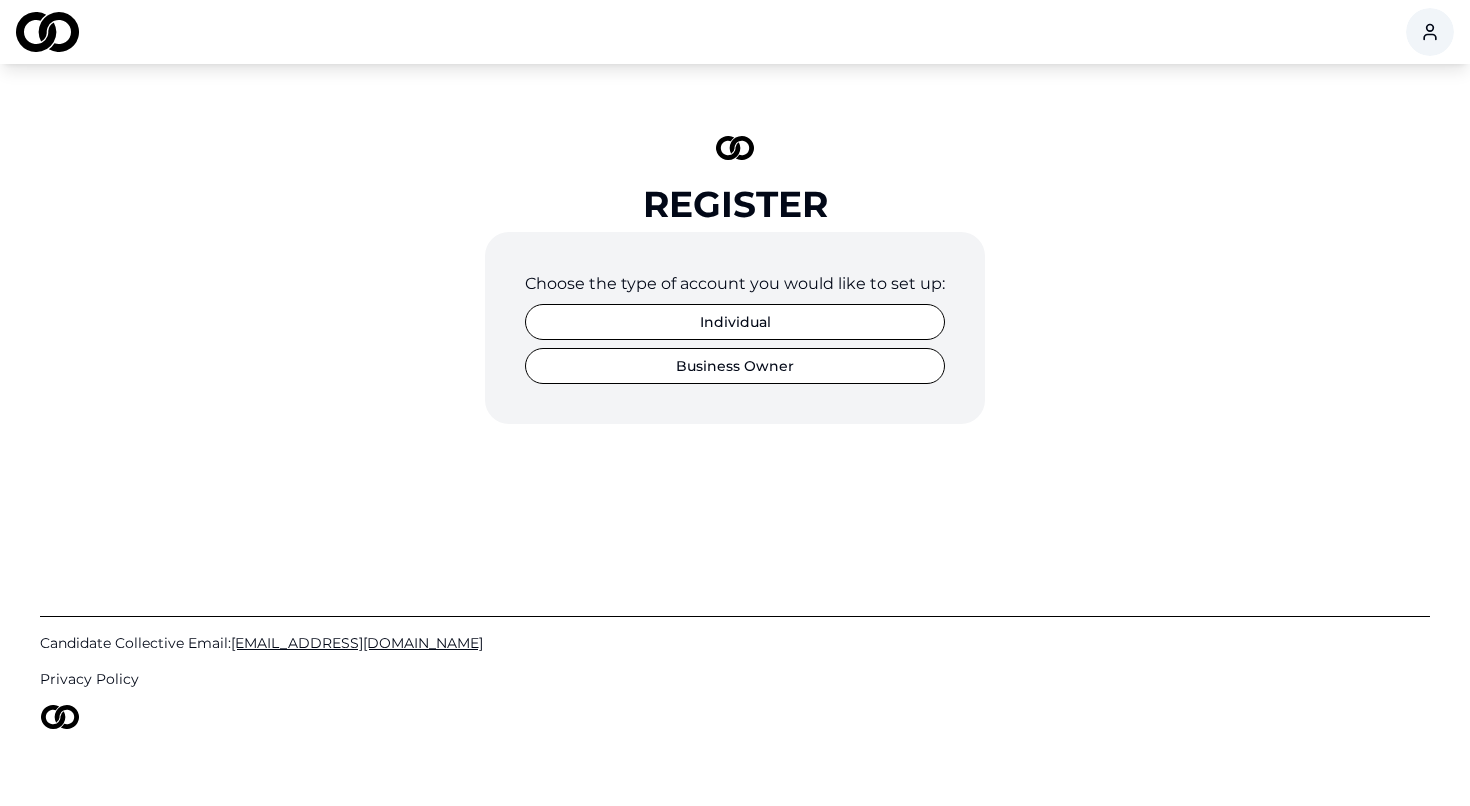 click on "Individual" at bounding box center [735, 322] 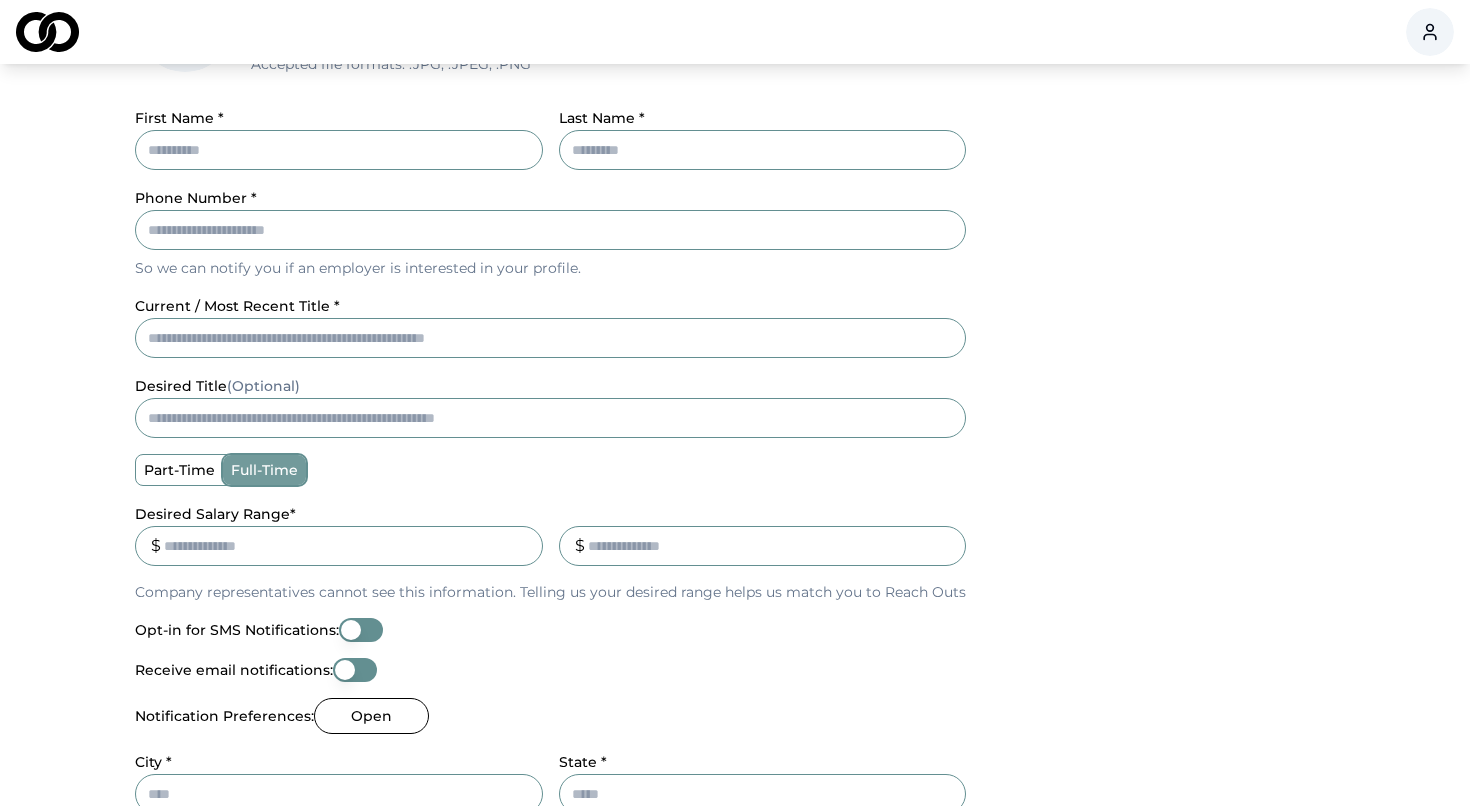 scroll, scrollTop: 217, scrollLeft: 0, axis: vertical 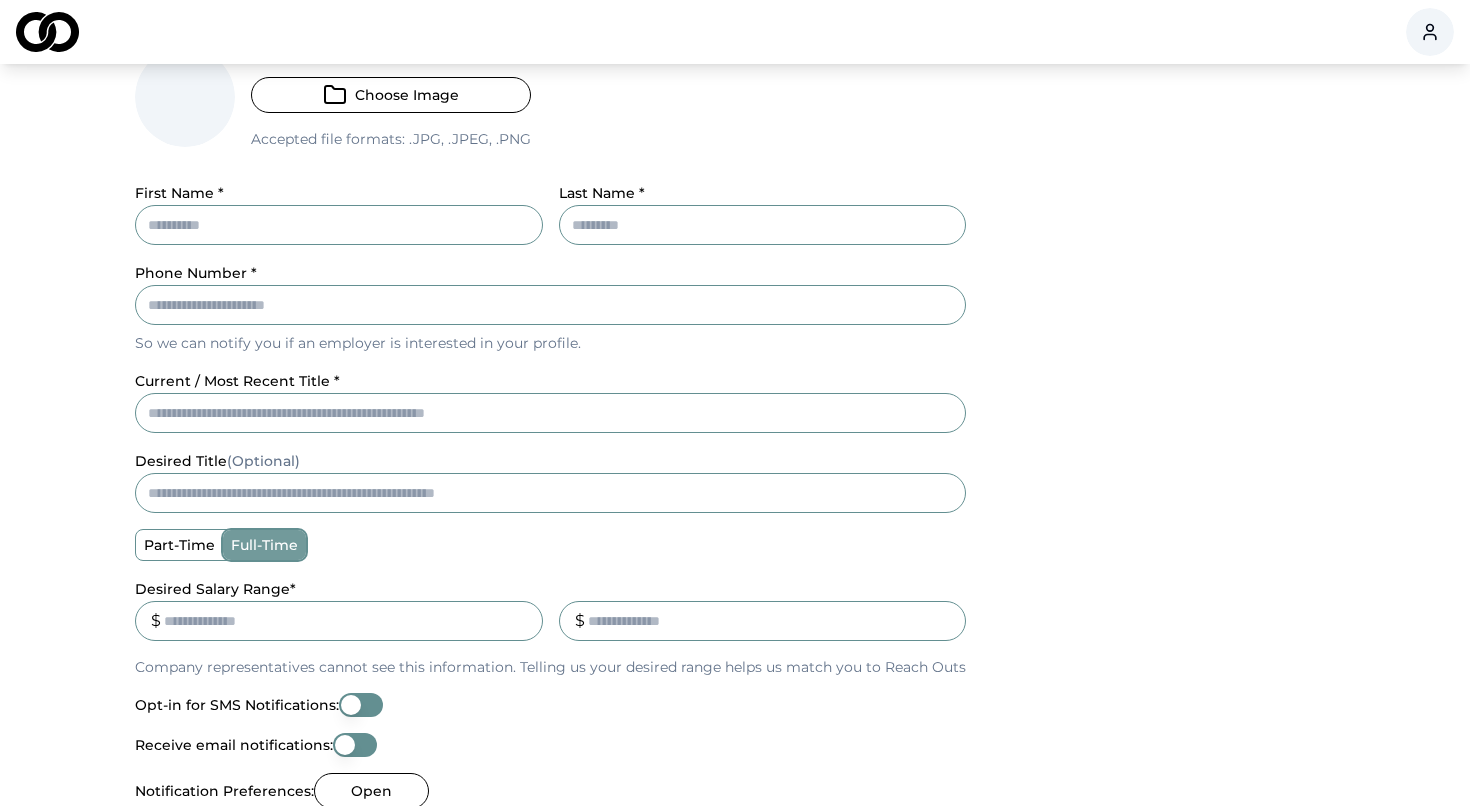 click on "First Name *" at bounding box center [339, 225] 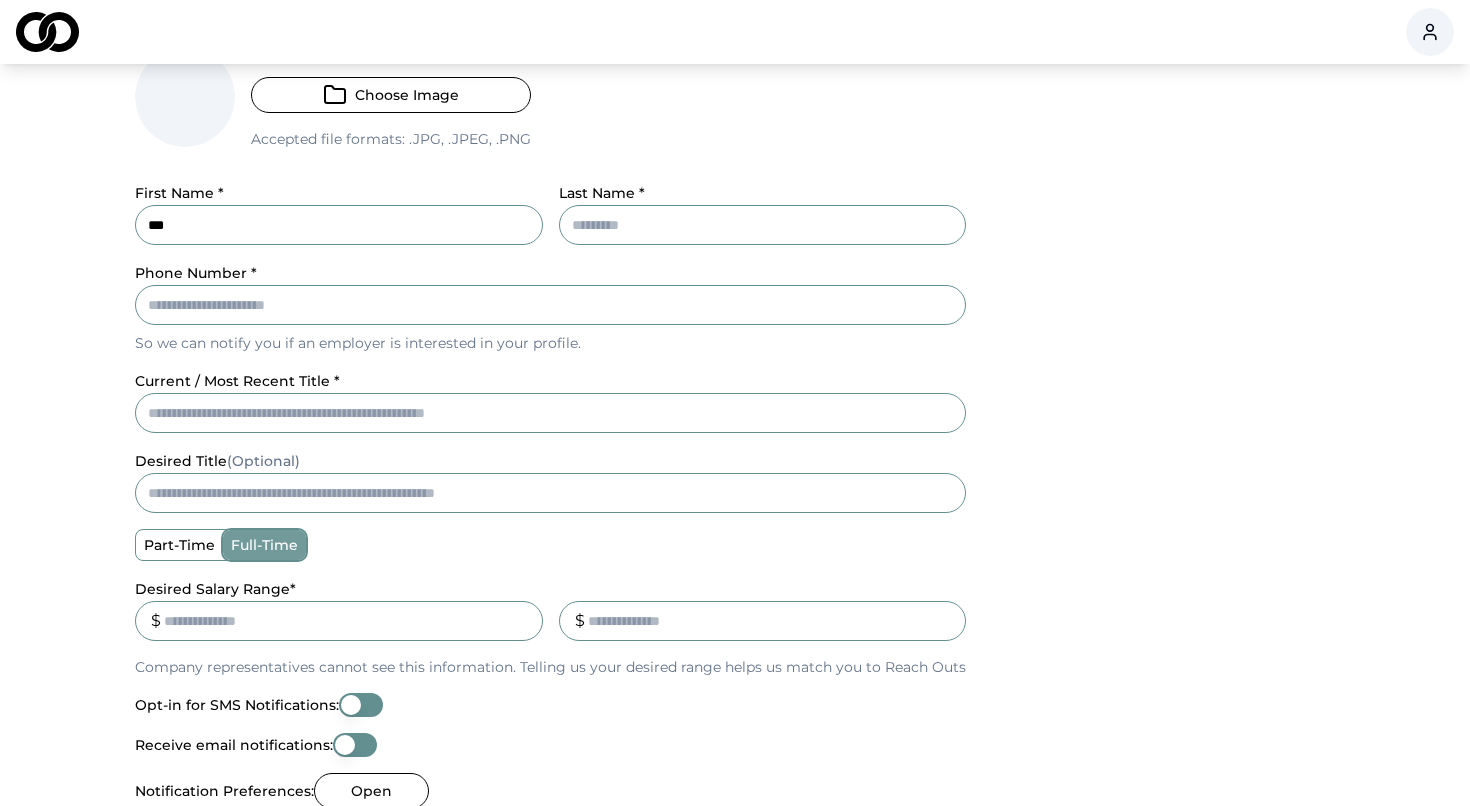 type on "***" 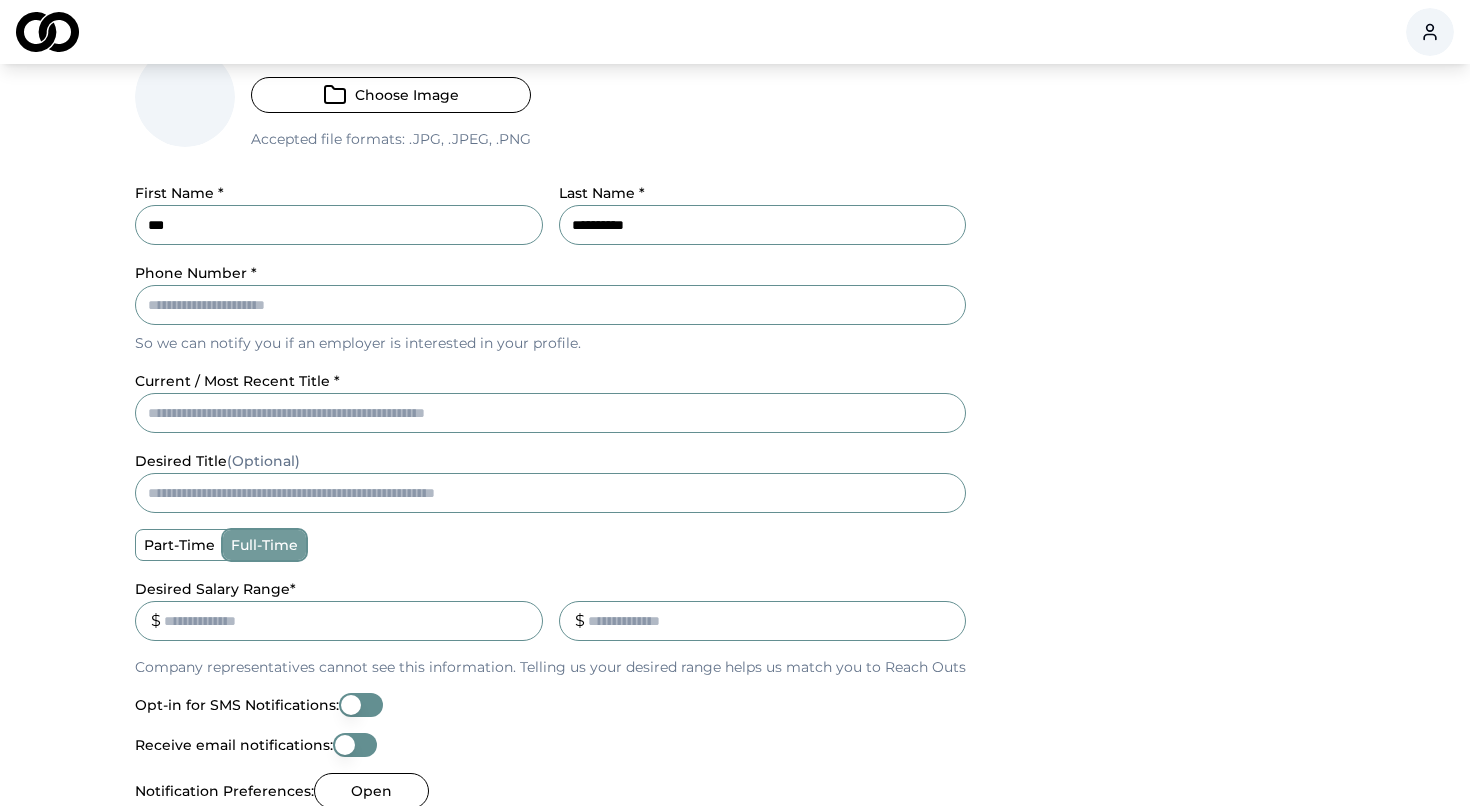 type on "**********" 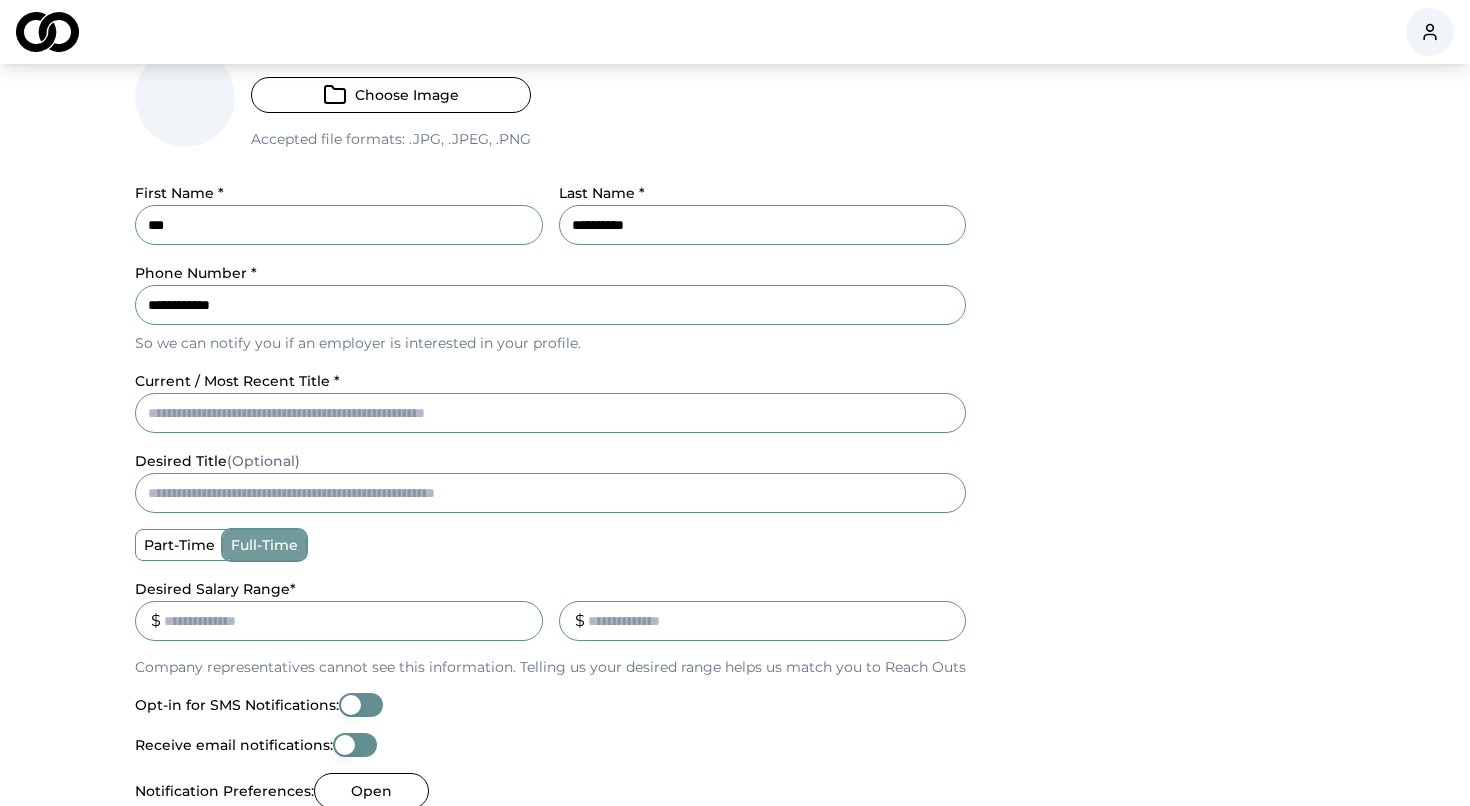 type on "**********" 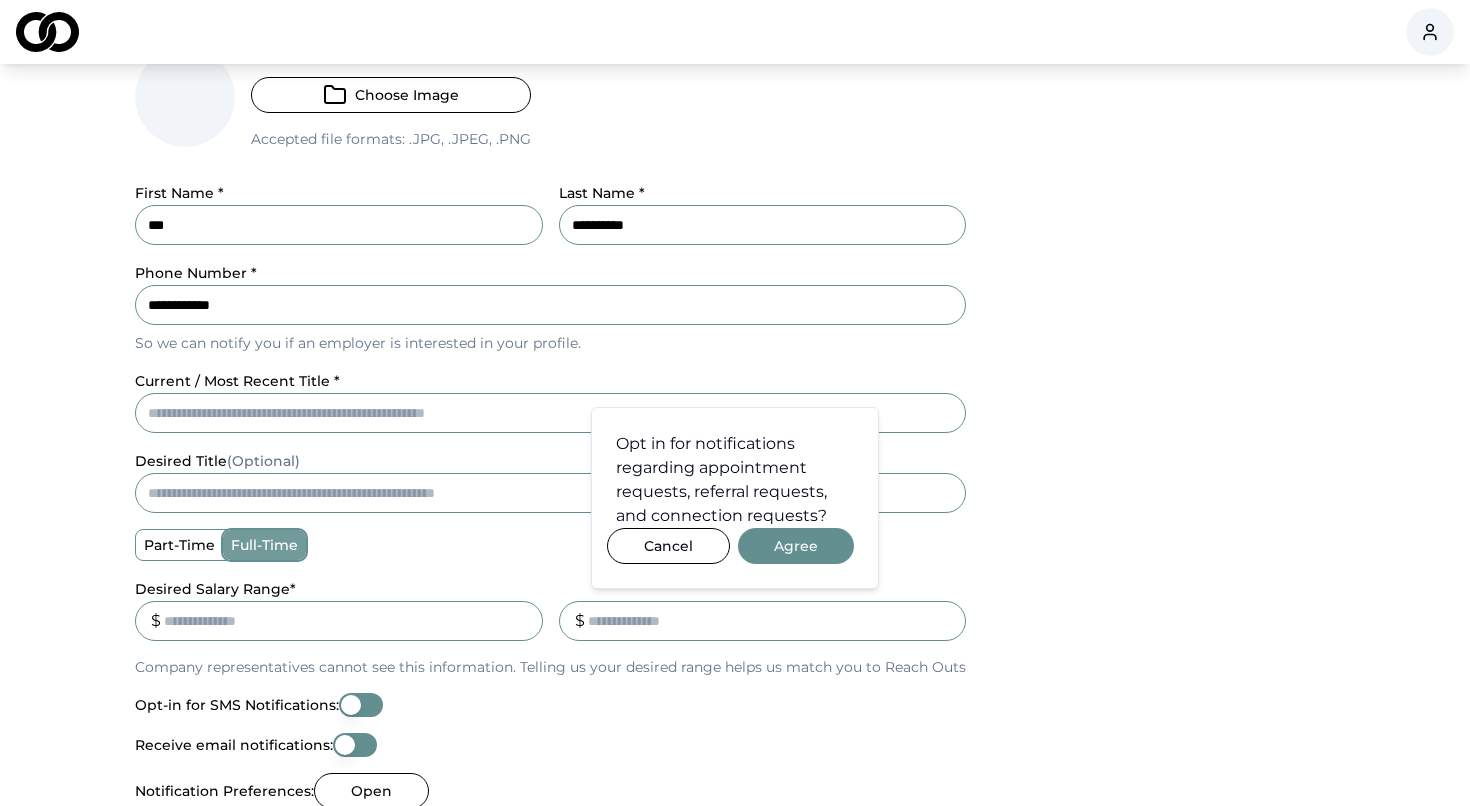click on "current / most recent title *" at bounding box center [550, 413] 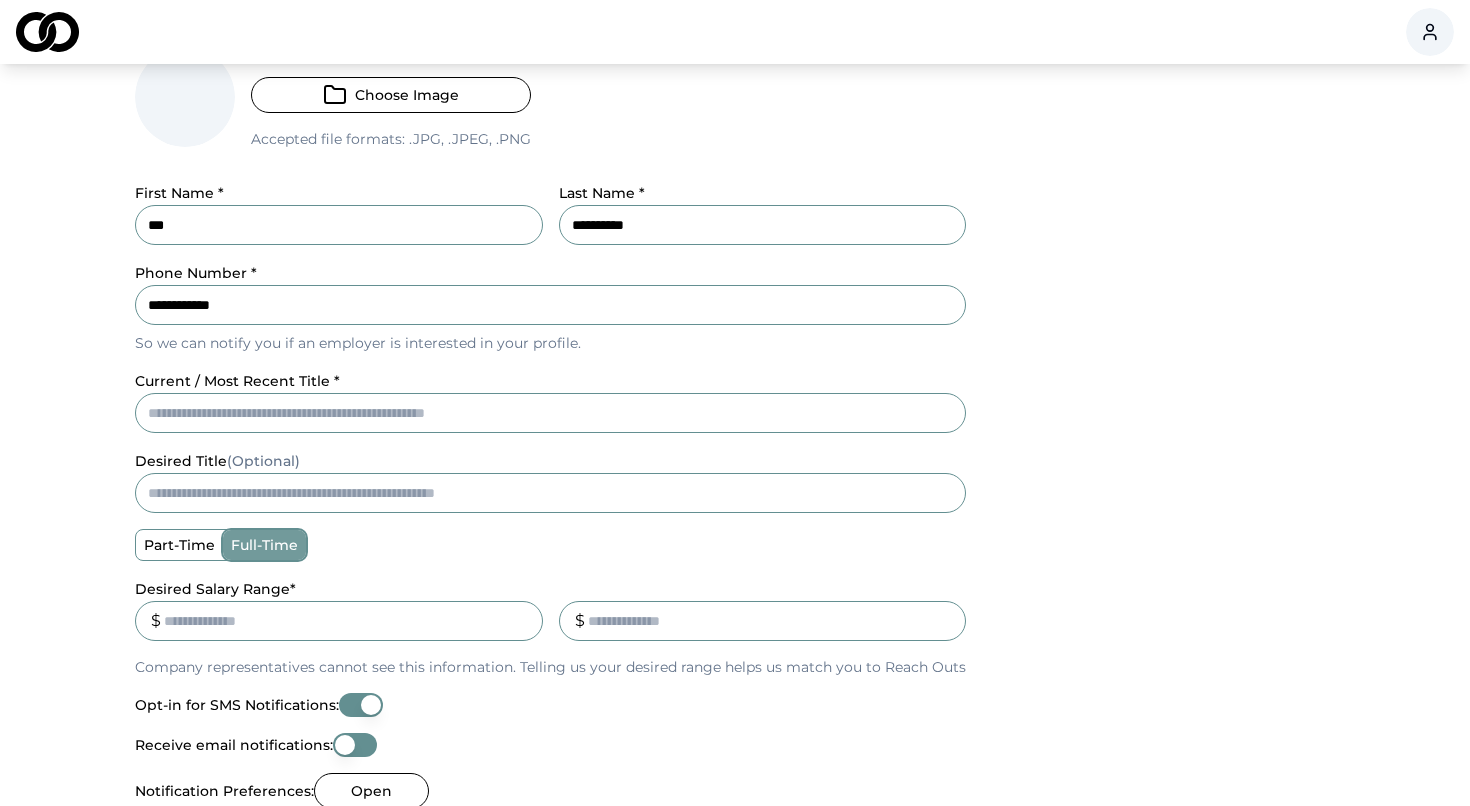click on "current / most recent title *" at bounding box center [550, 413] 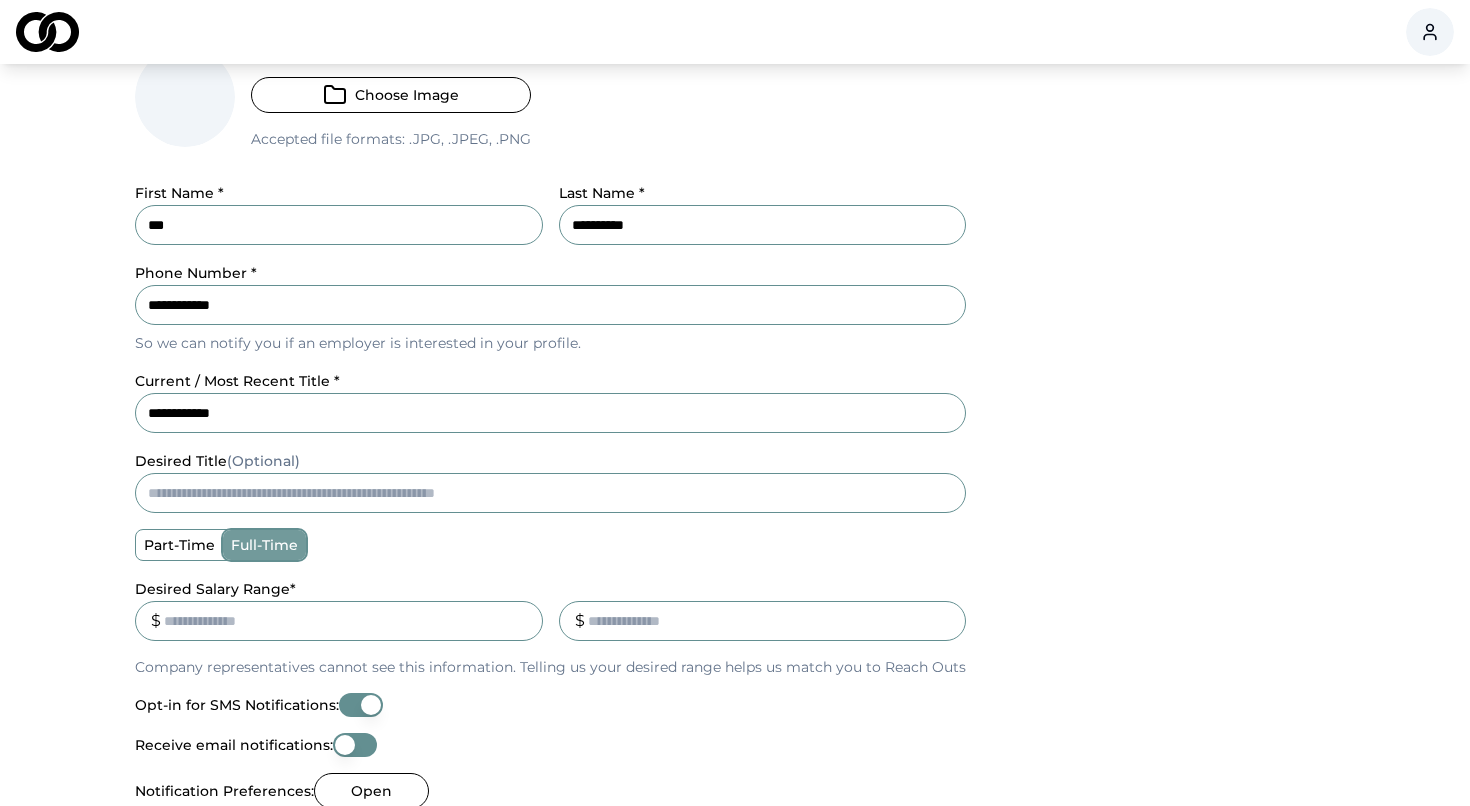 type on "**********" 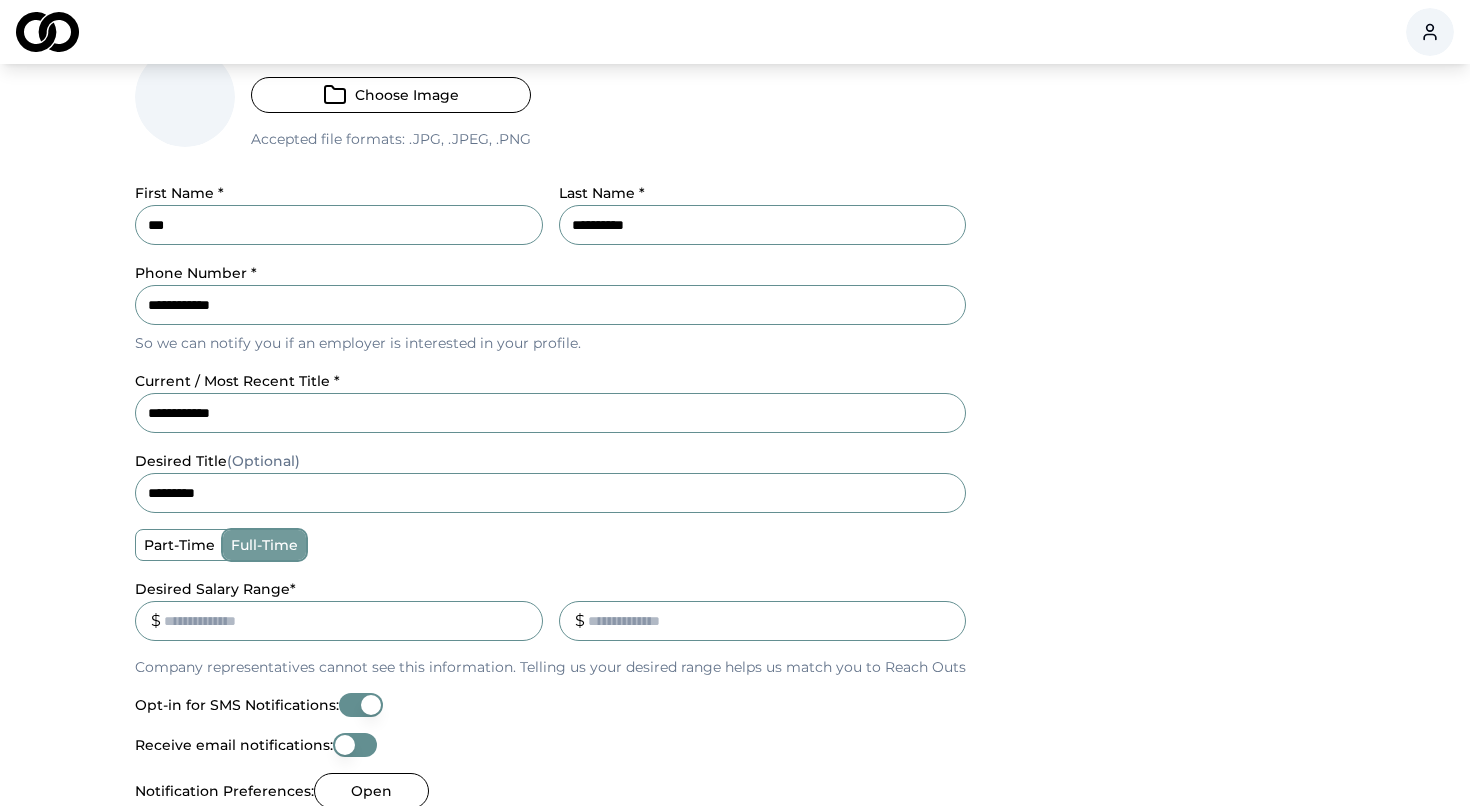 type on "*********" 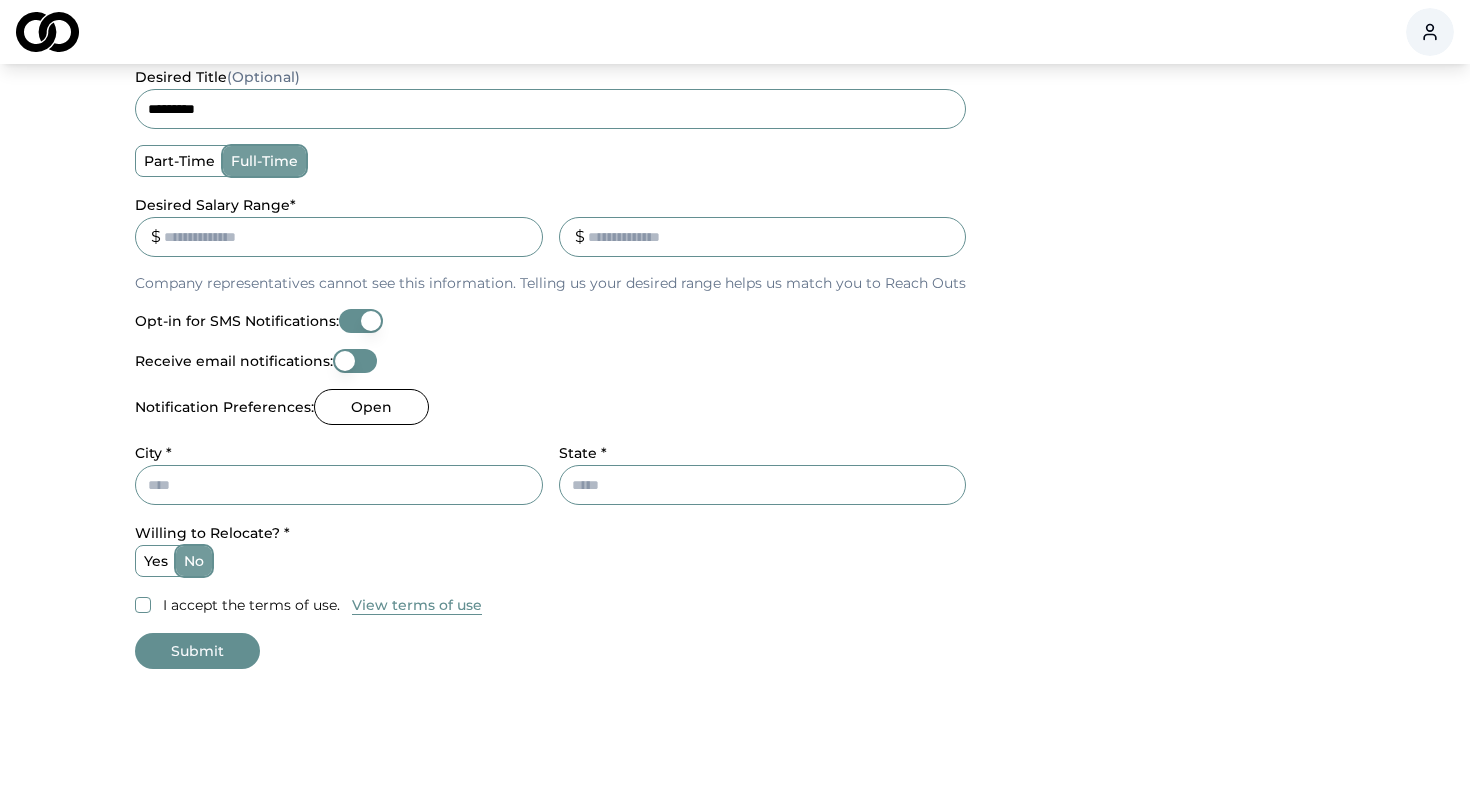 scroll, scrollTop: 610, scrollLeft: 0, axis: vertical 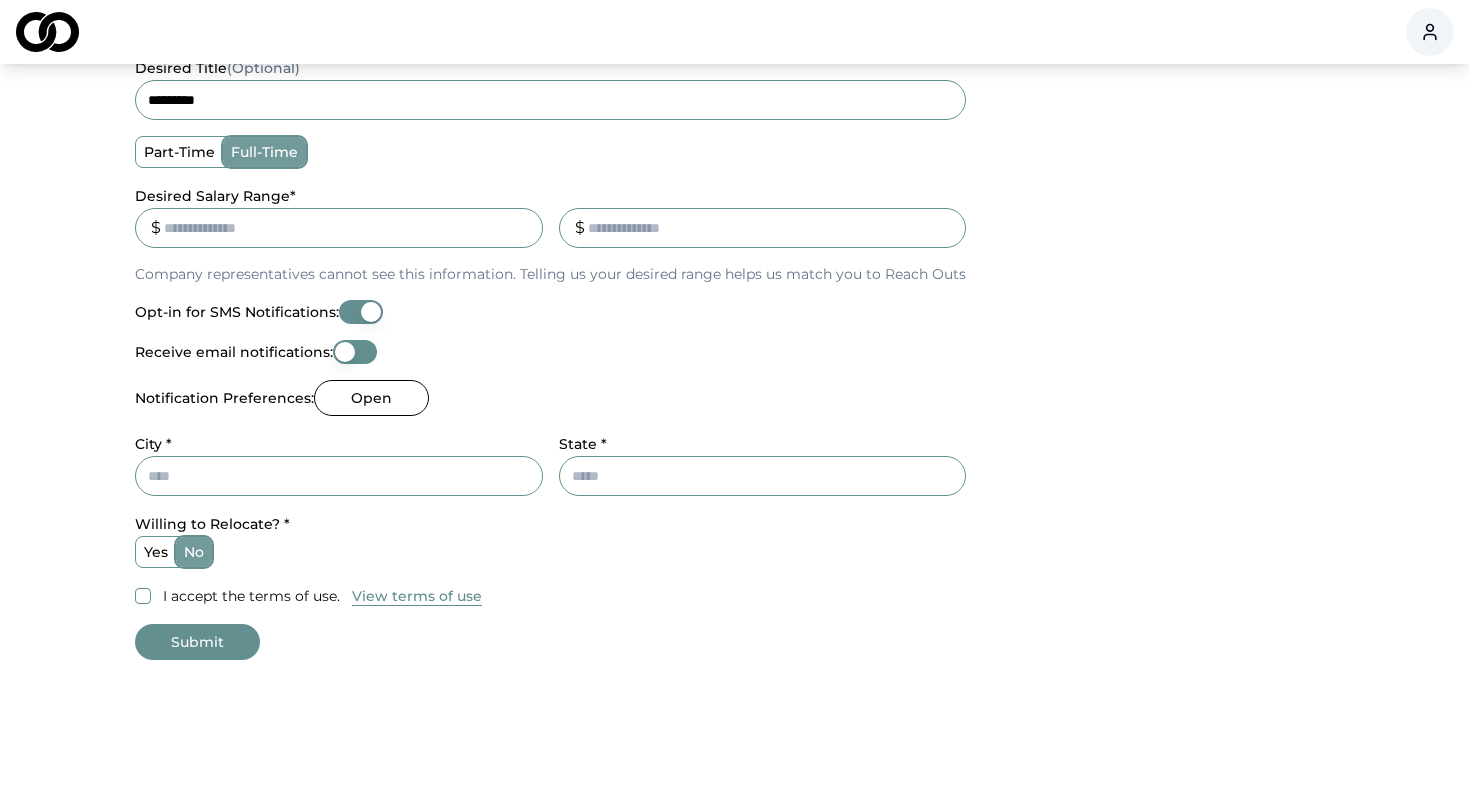 type on "**" 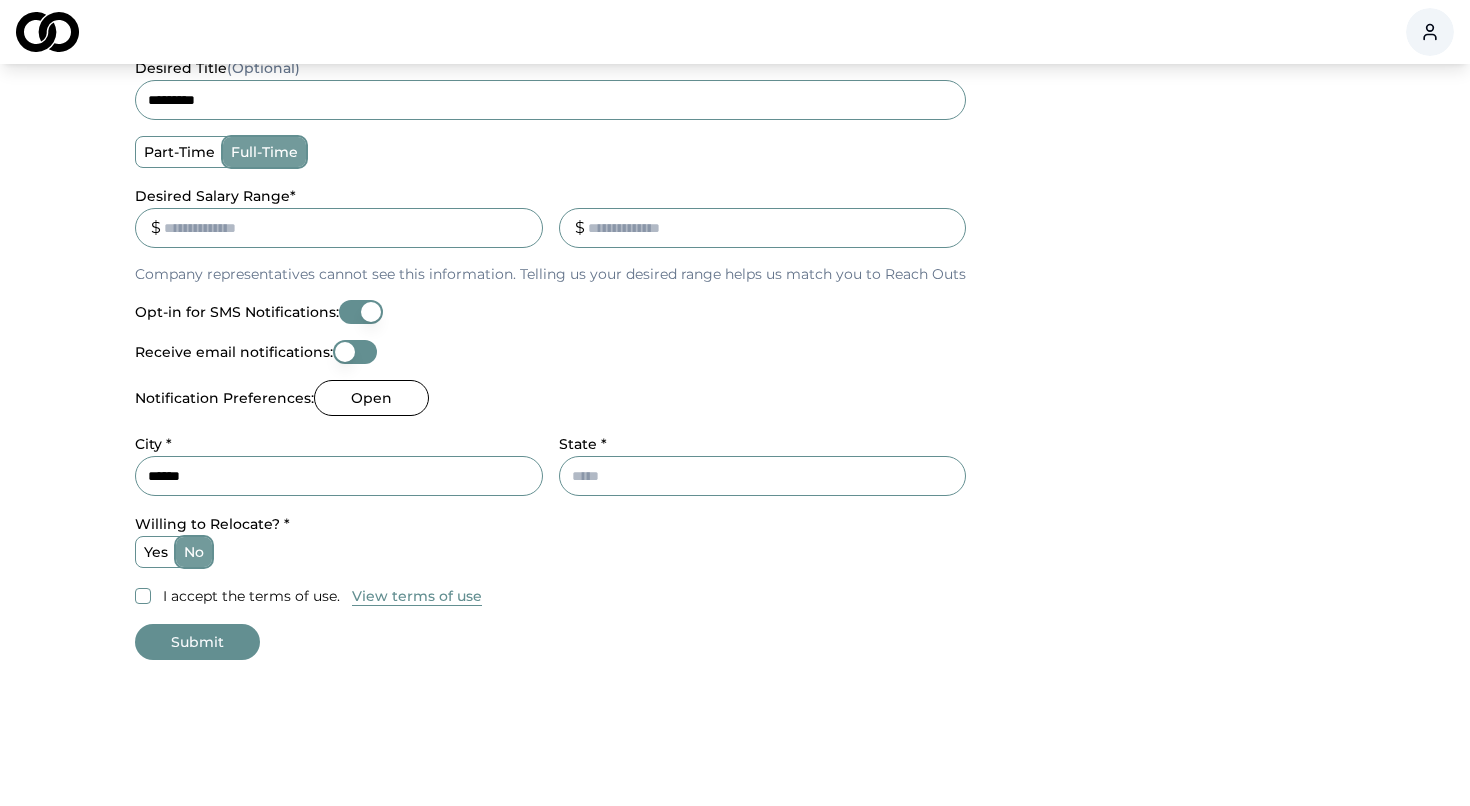 type on "******" 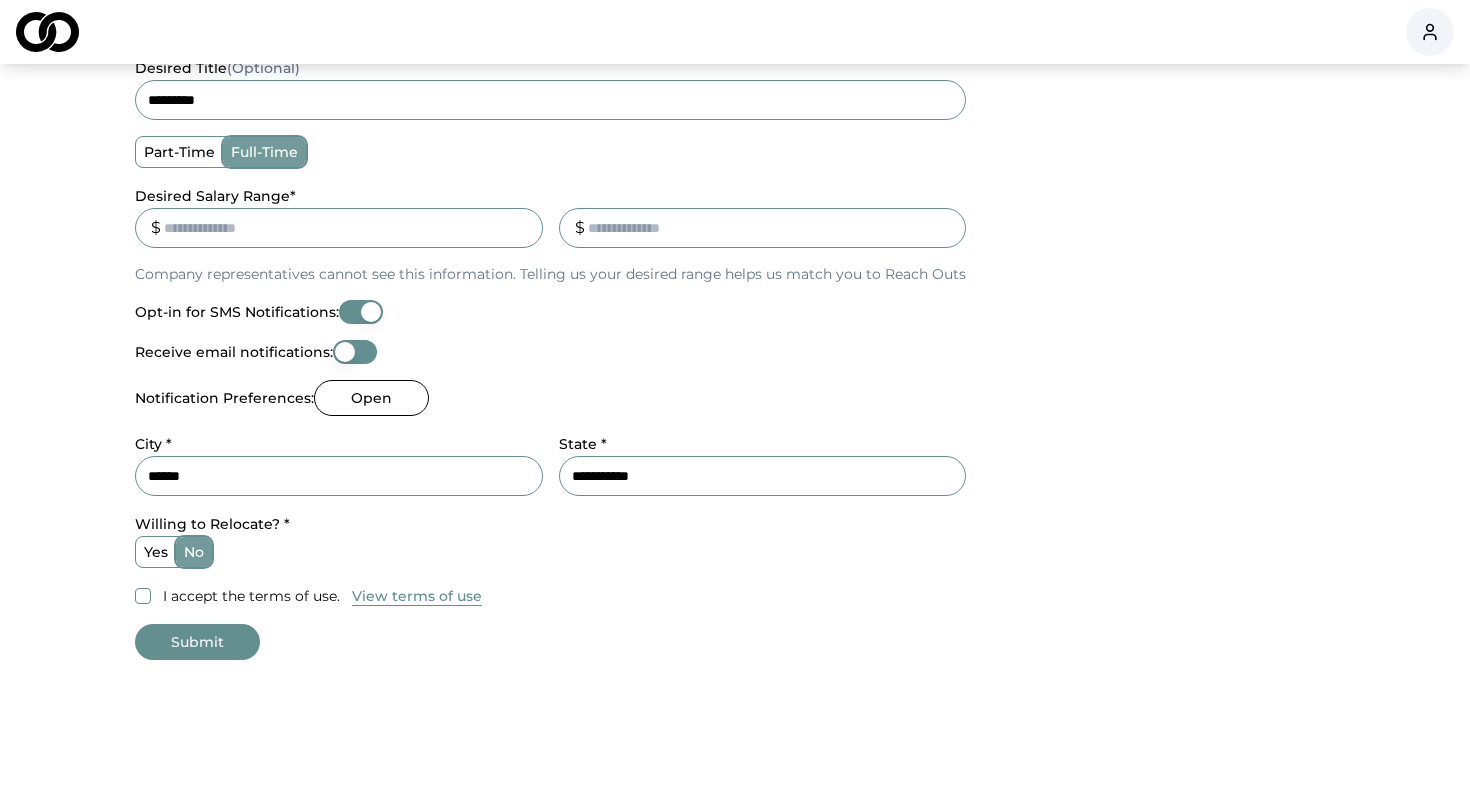 type on "**********" 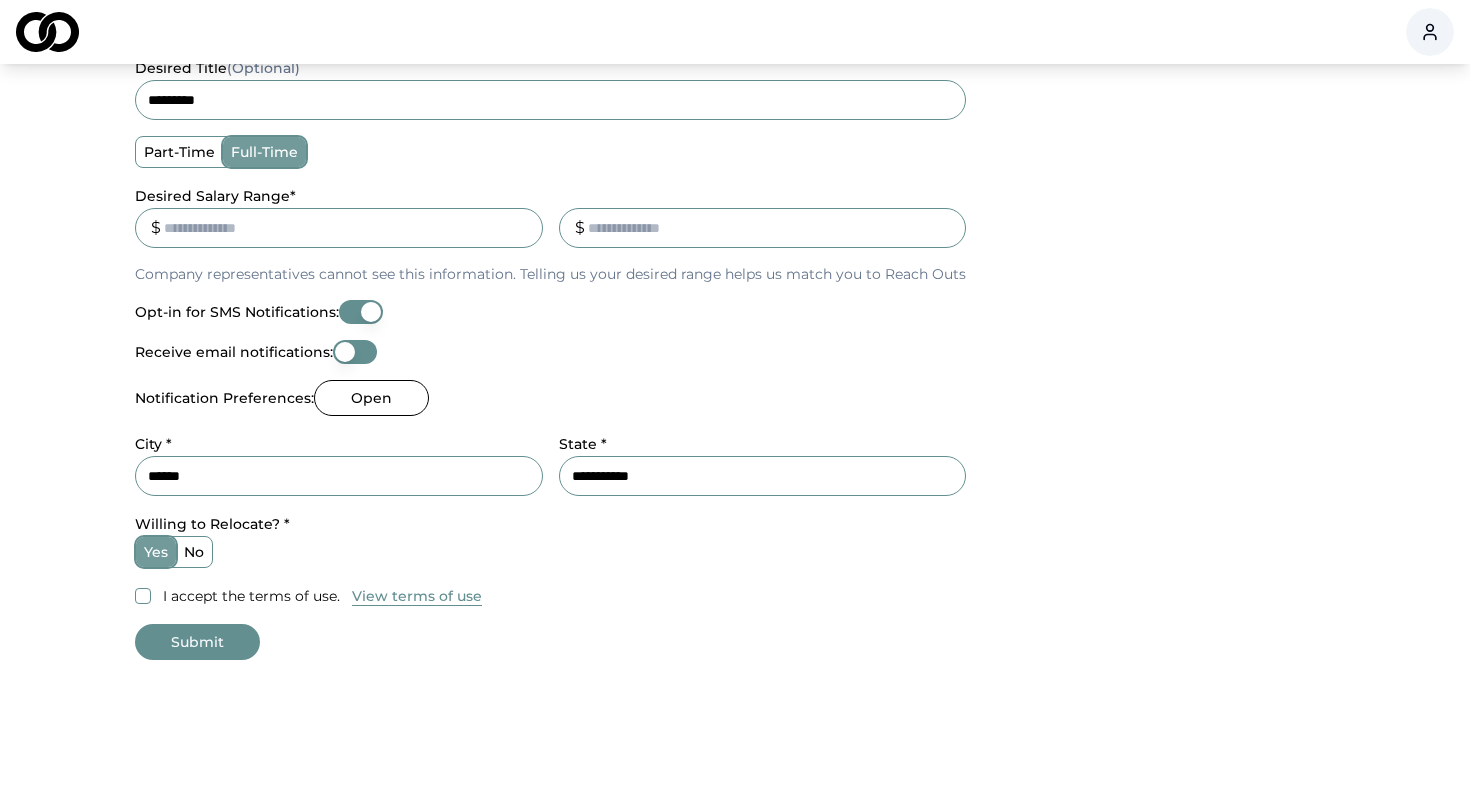 click on "I accept the terms of use." at bounding box center (143, 596) 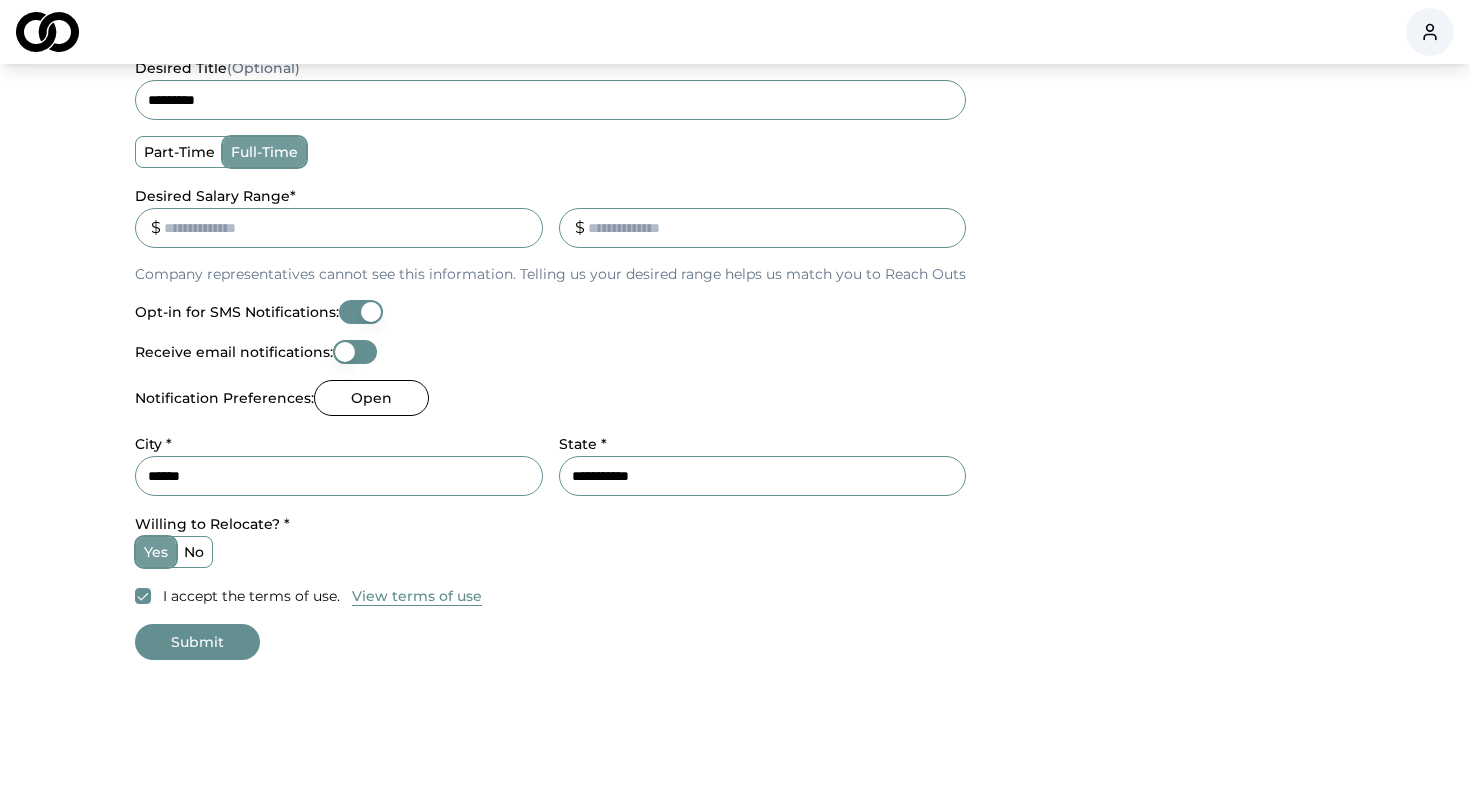 click on "Submit" at bounding box center (197, 642) 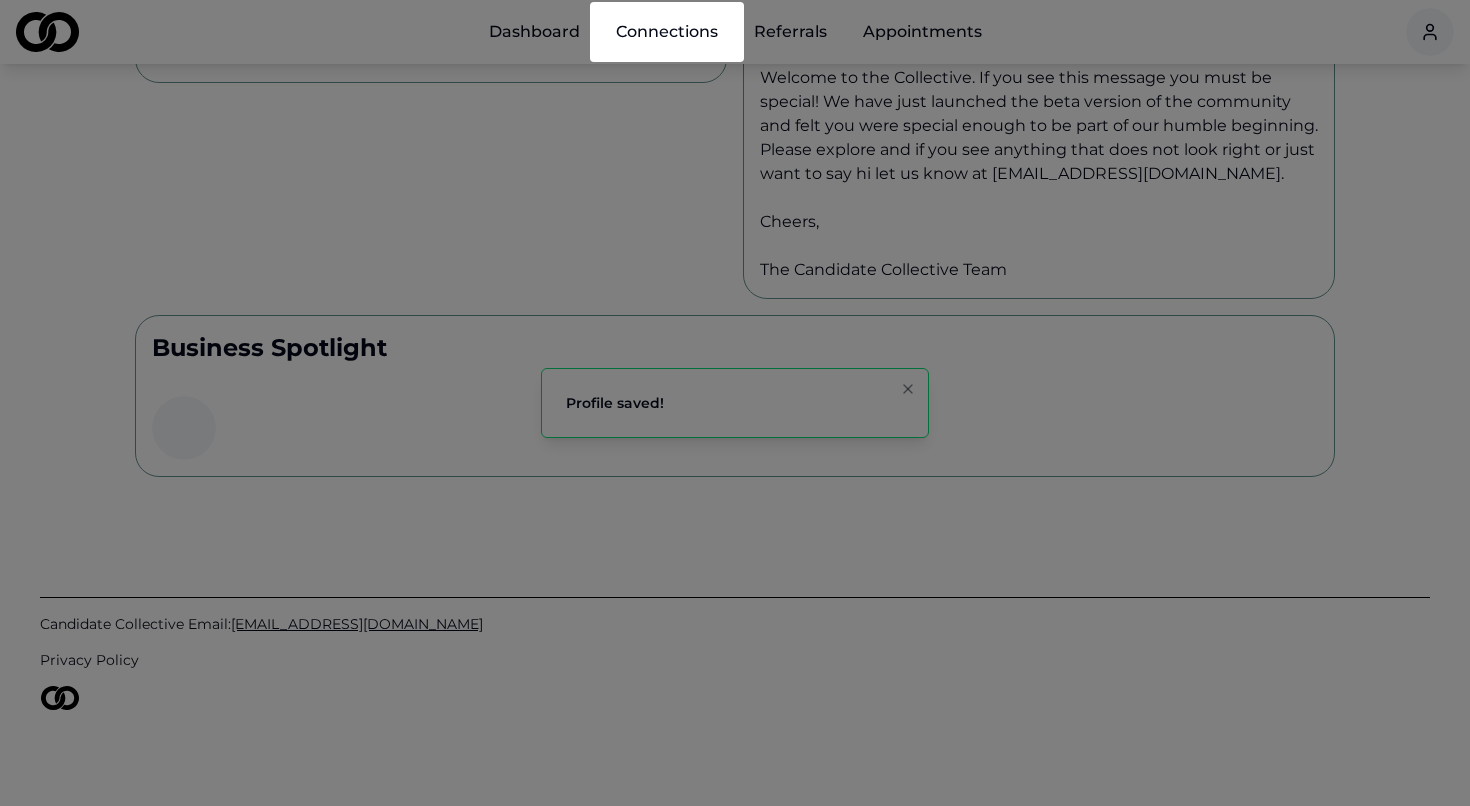 scroll, scrollTop: 0, scrollLeft: 0, axis: both 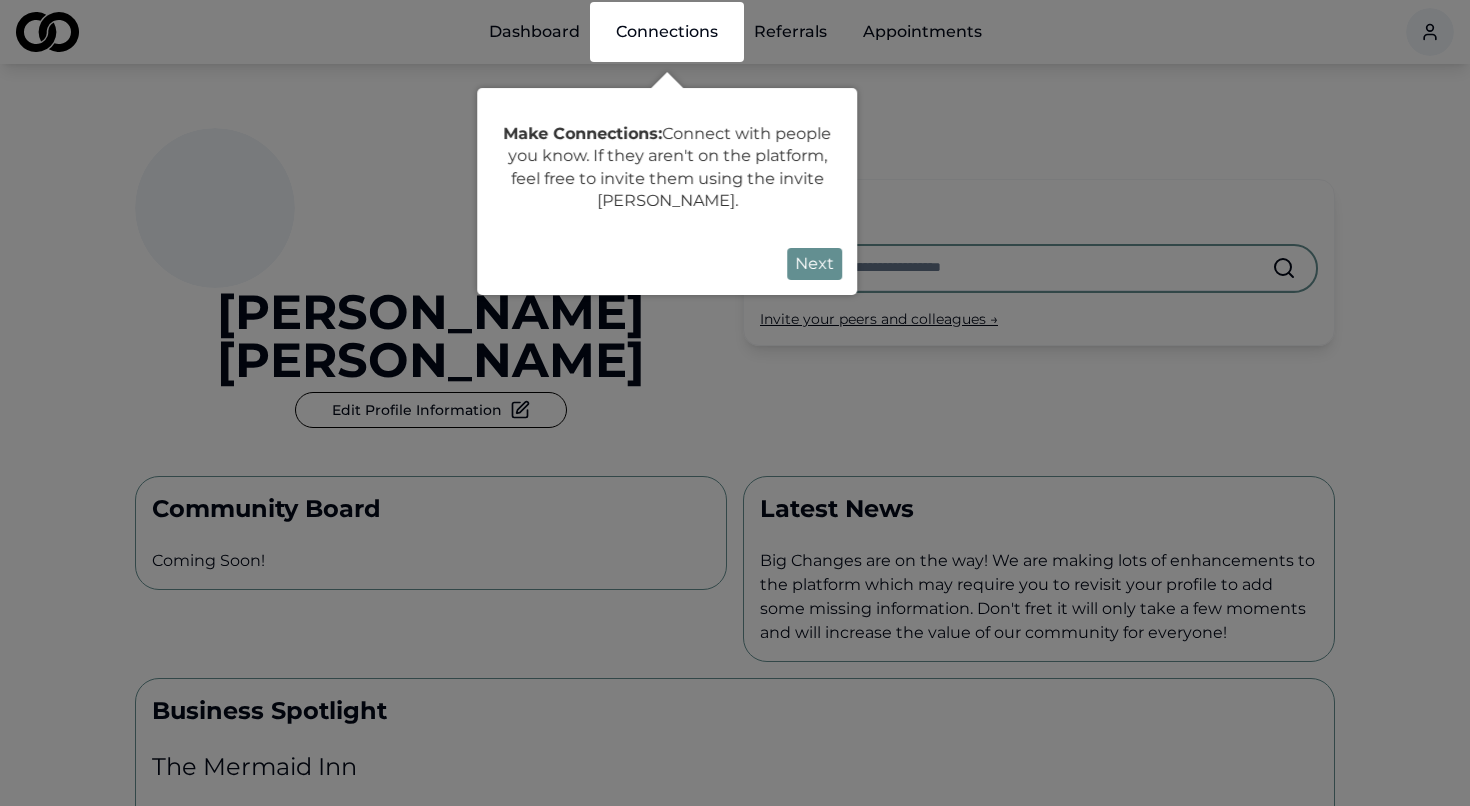 click on "Next" at bounding box center [814, 264] 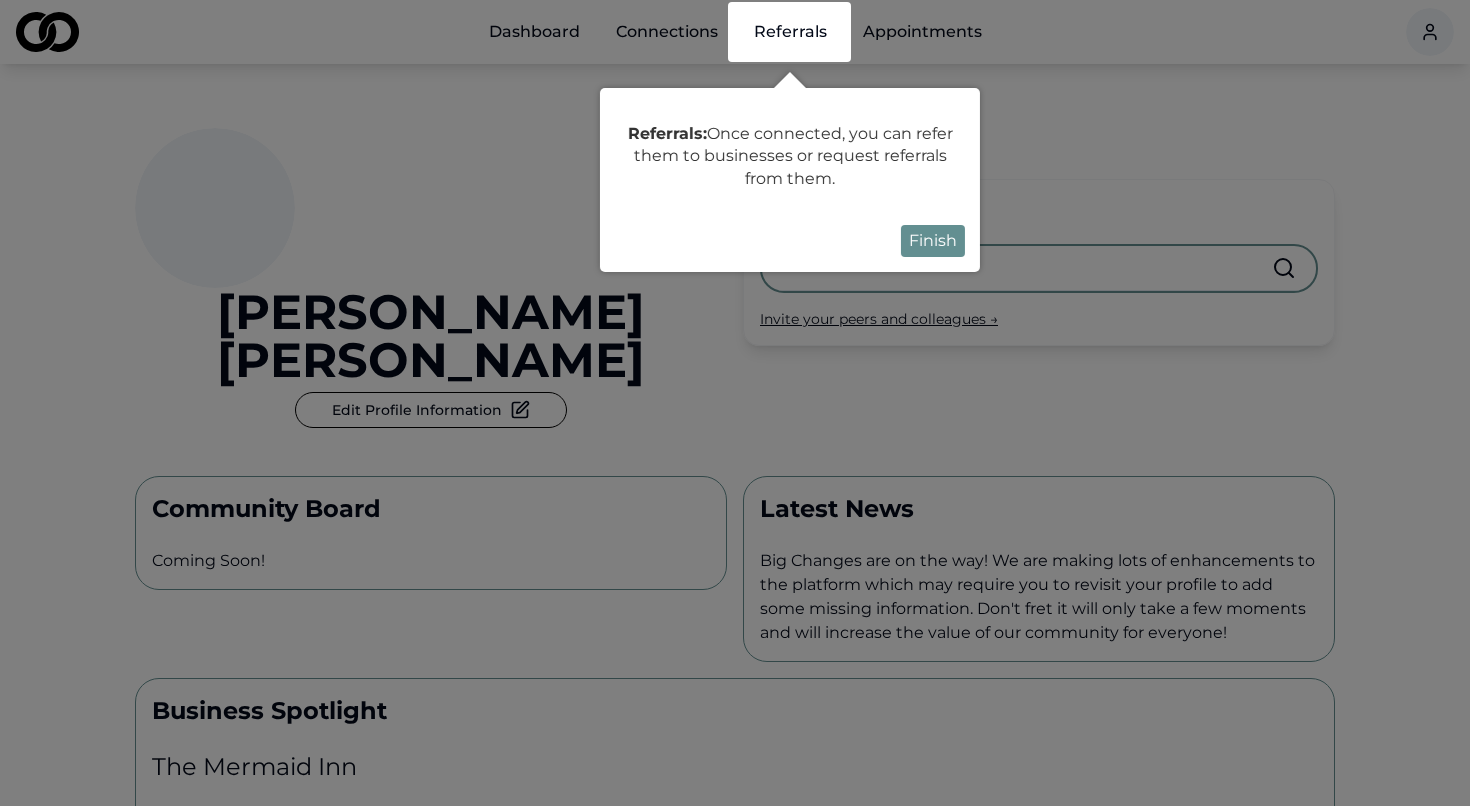 click on "Finish" at bounding box center [933, 241] 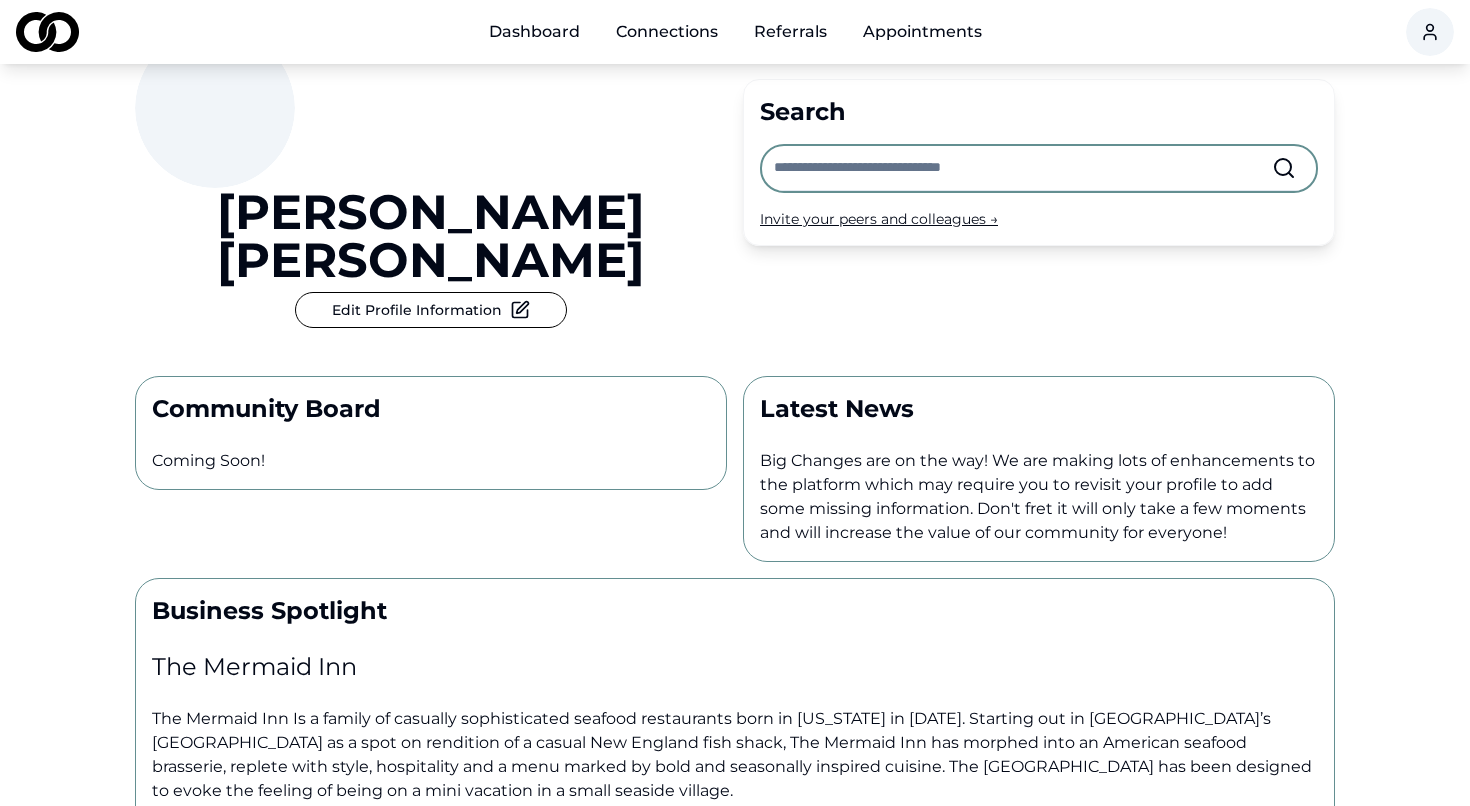 scroll, scrollTop: 0, scrollLeft: 0, axis: both 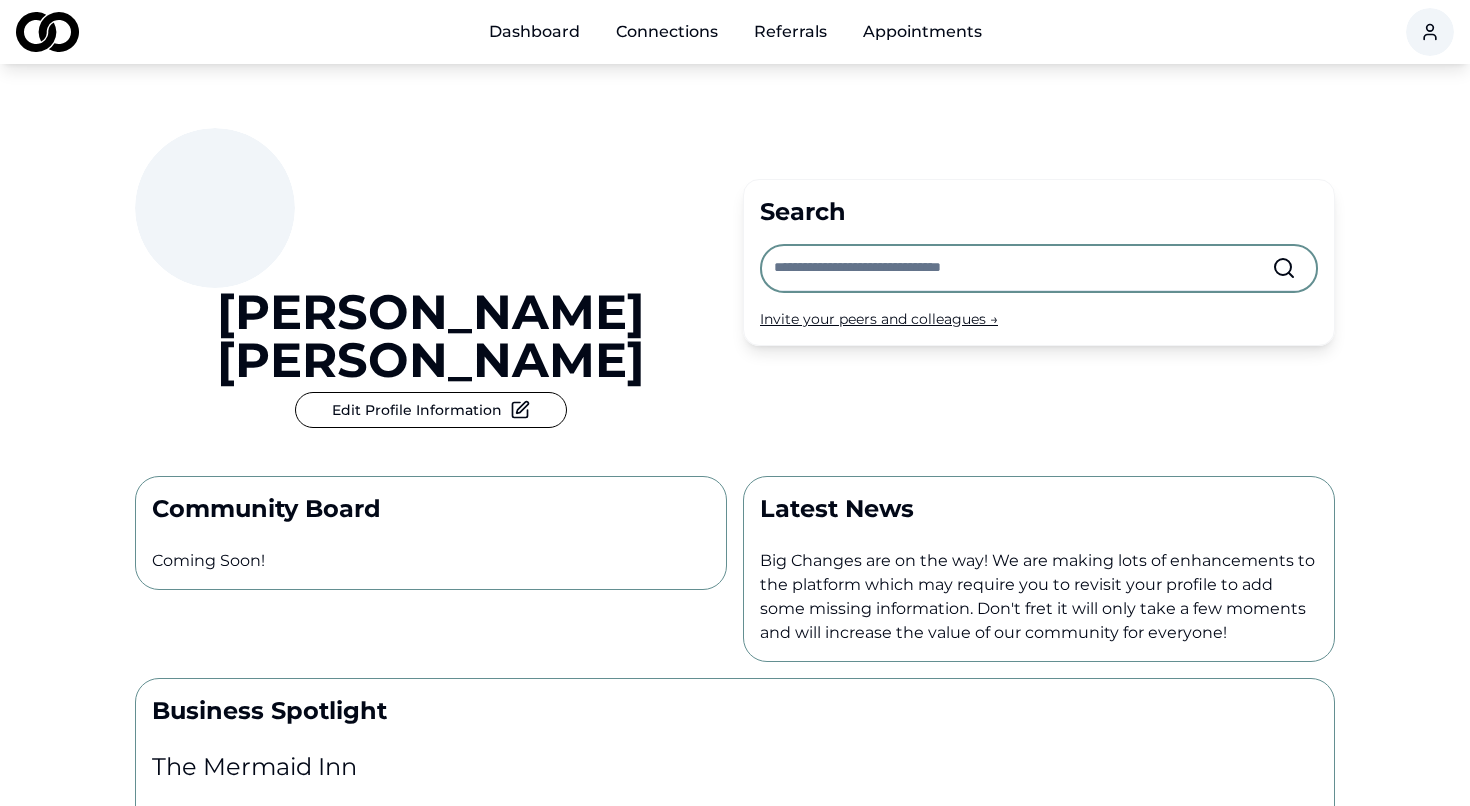 click on "Edit Profile Information" at bounding box center [431, 410] 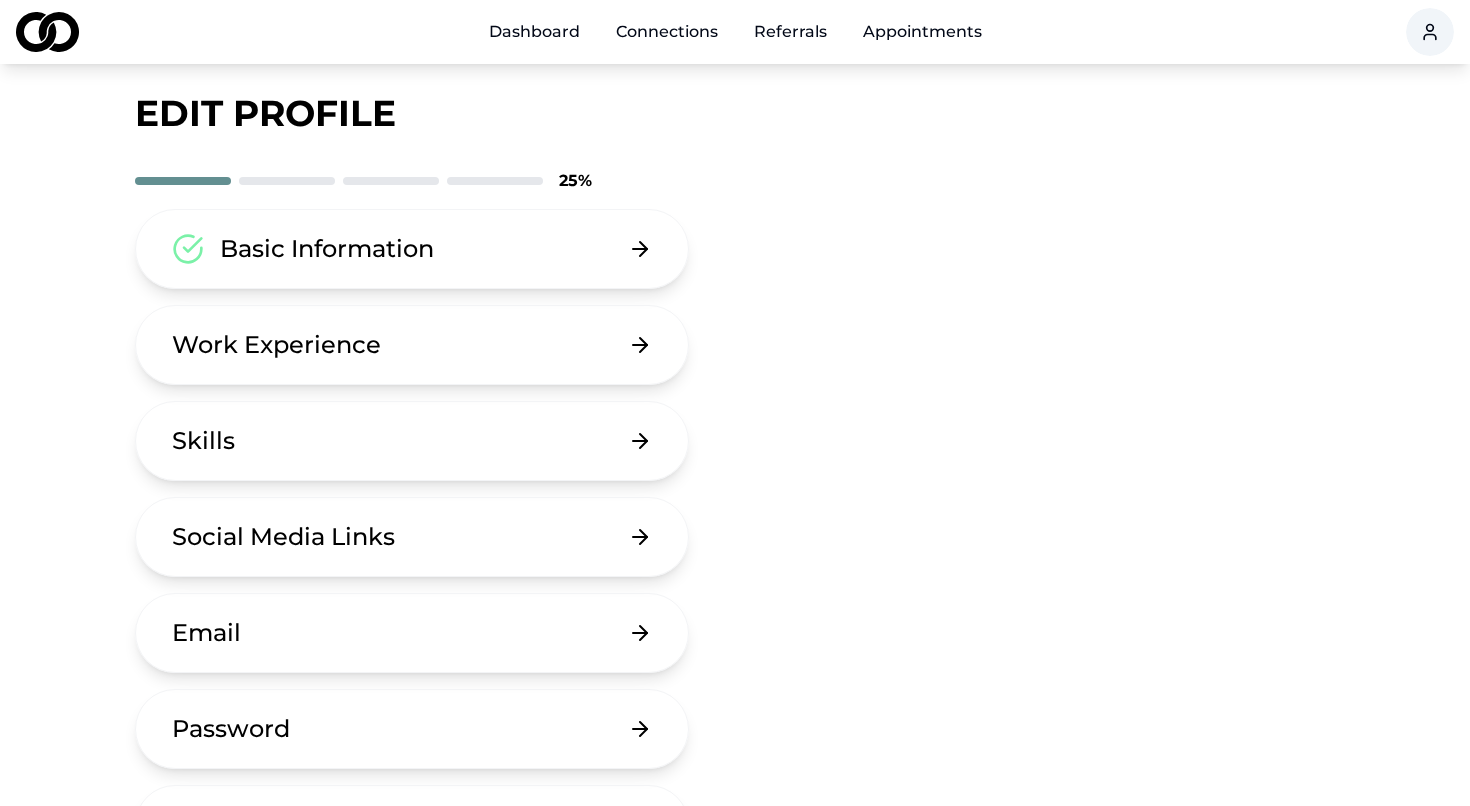 scroll, scrollTop: 38, scrollLeft: 0, axis: vertical 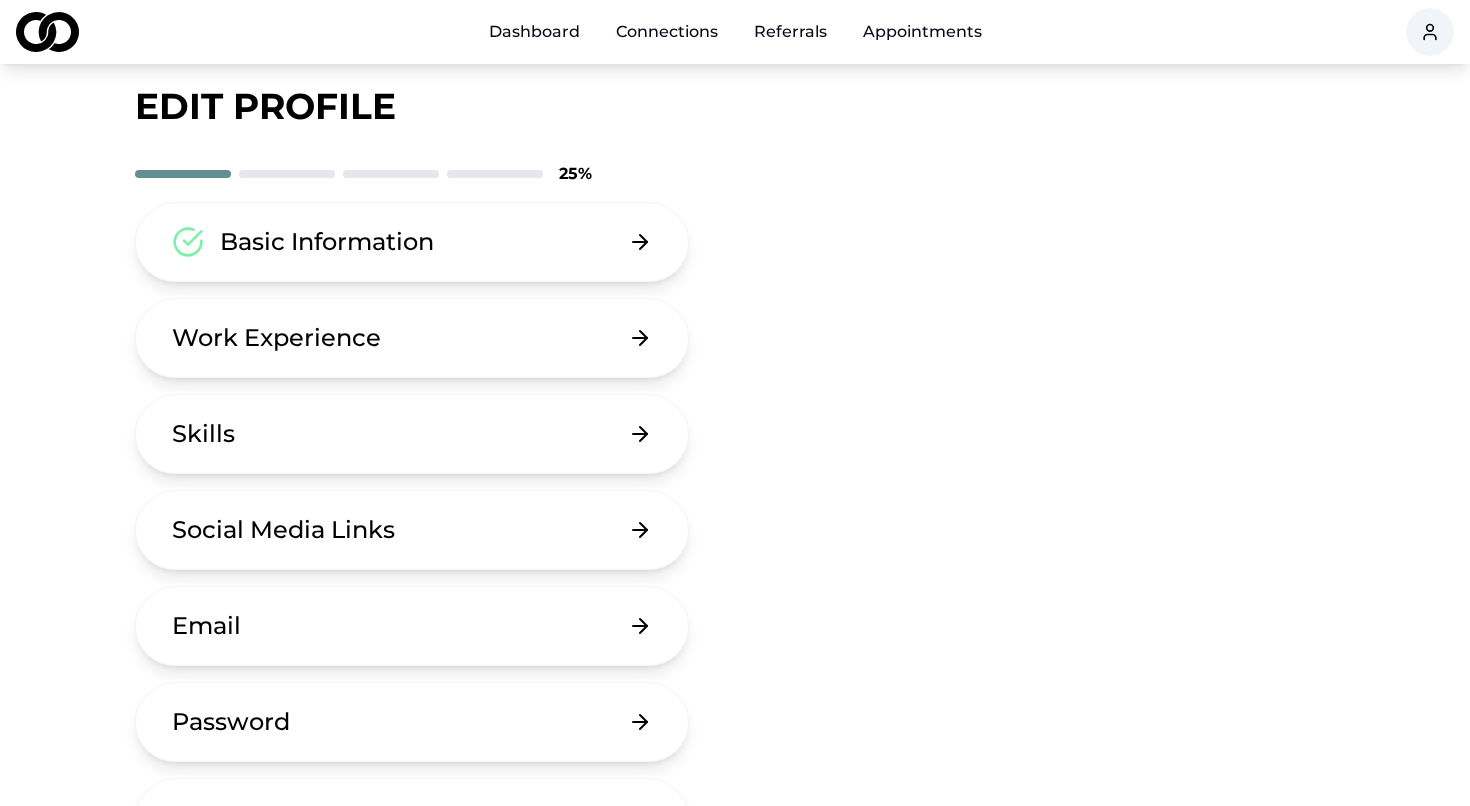 click on "Work Experience" at bounding box center (412, 338) 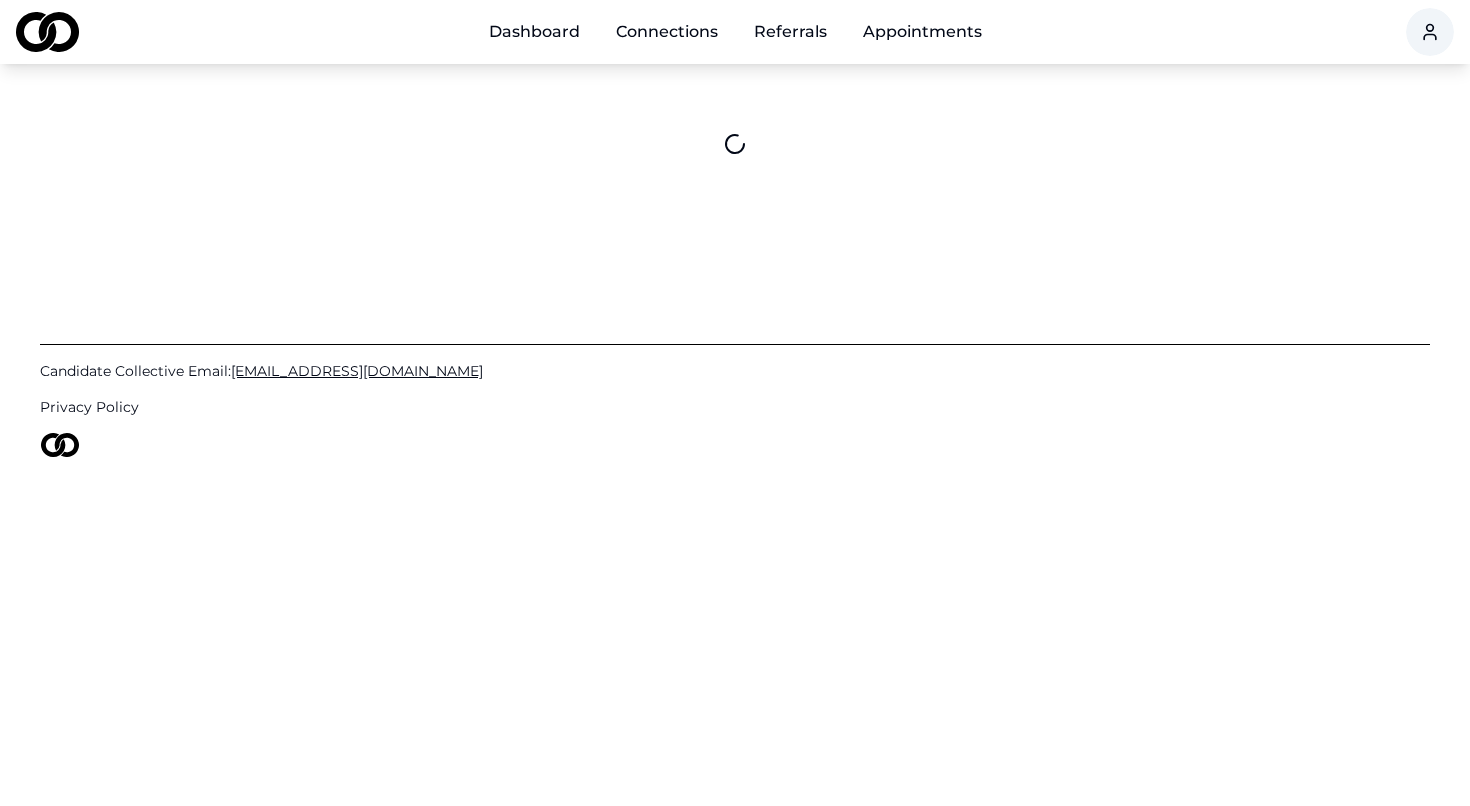 scroll, scrollTop: 0, scrollLeft: 0, axis: both 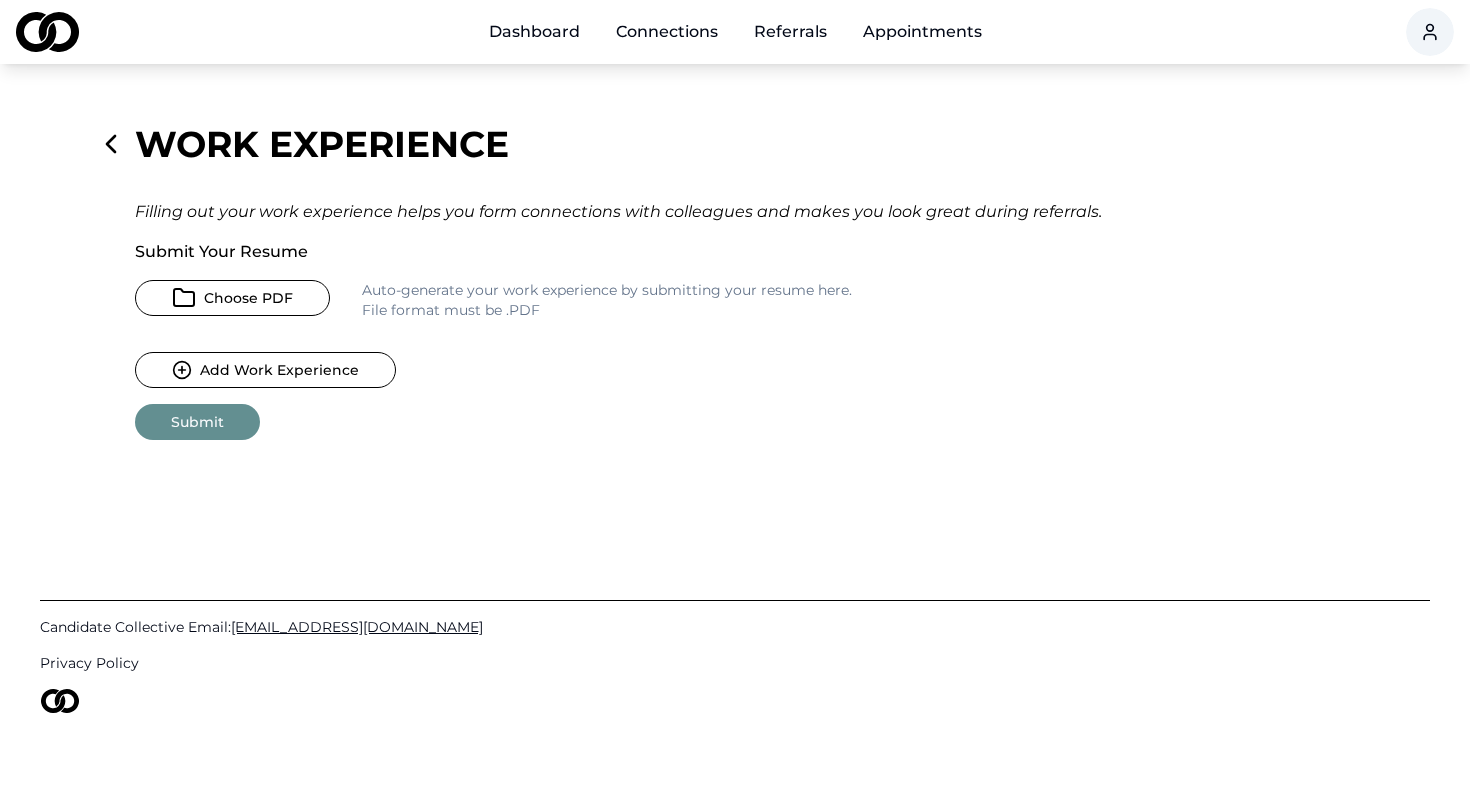 click on "Choose PDF" at bounding box center [232, 298] 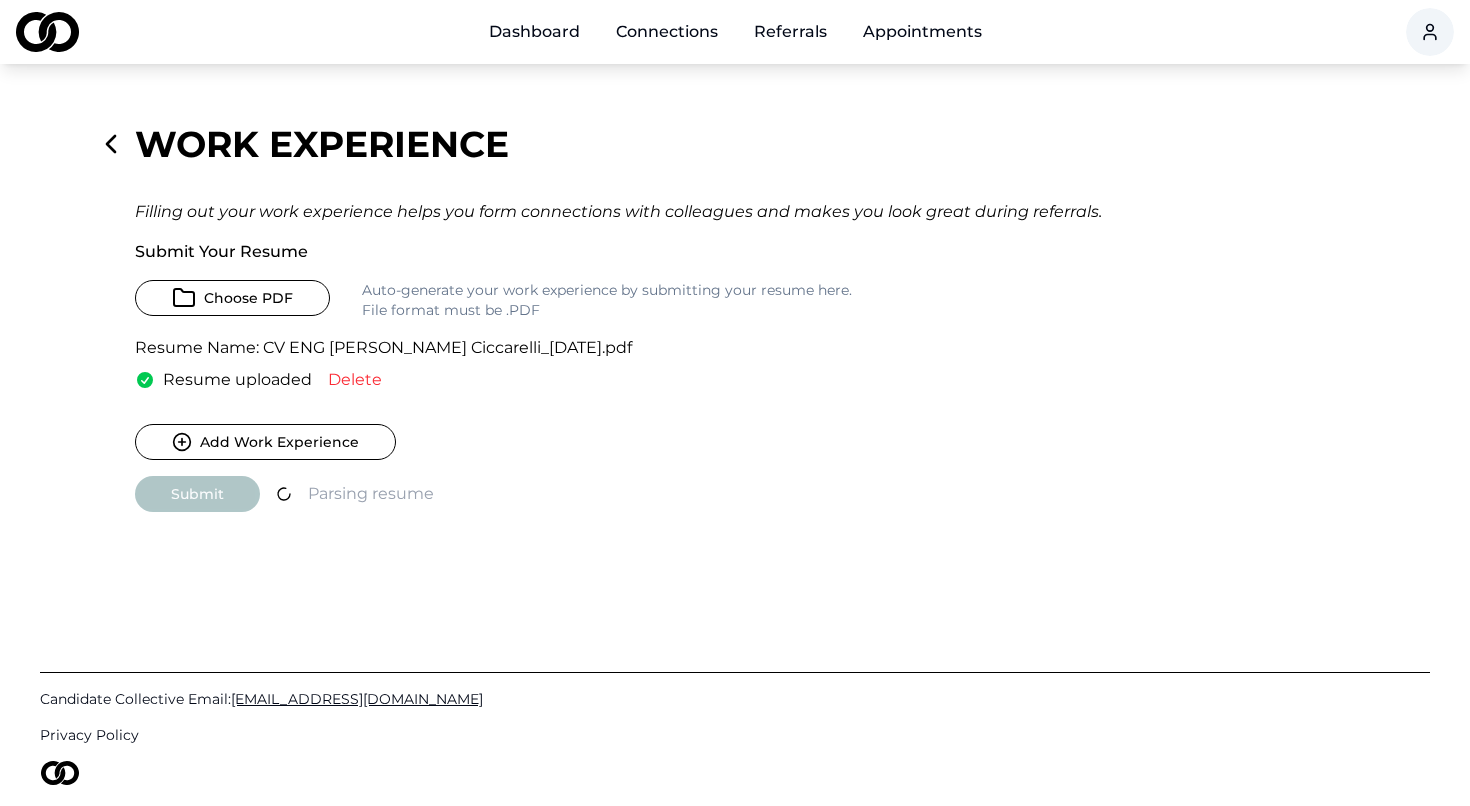 click on "Choose PDF" at bounding box center (232, 298) 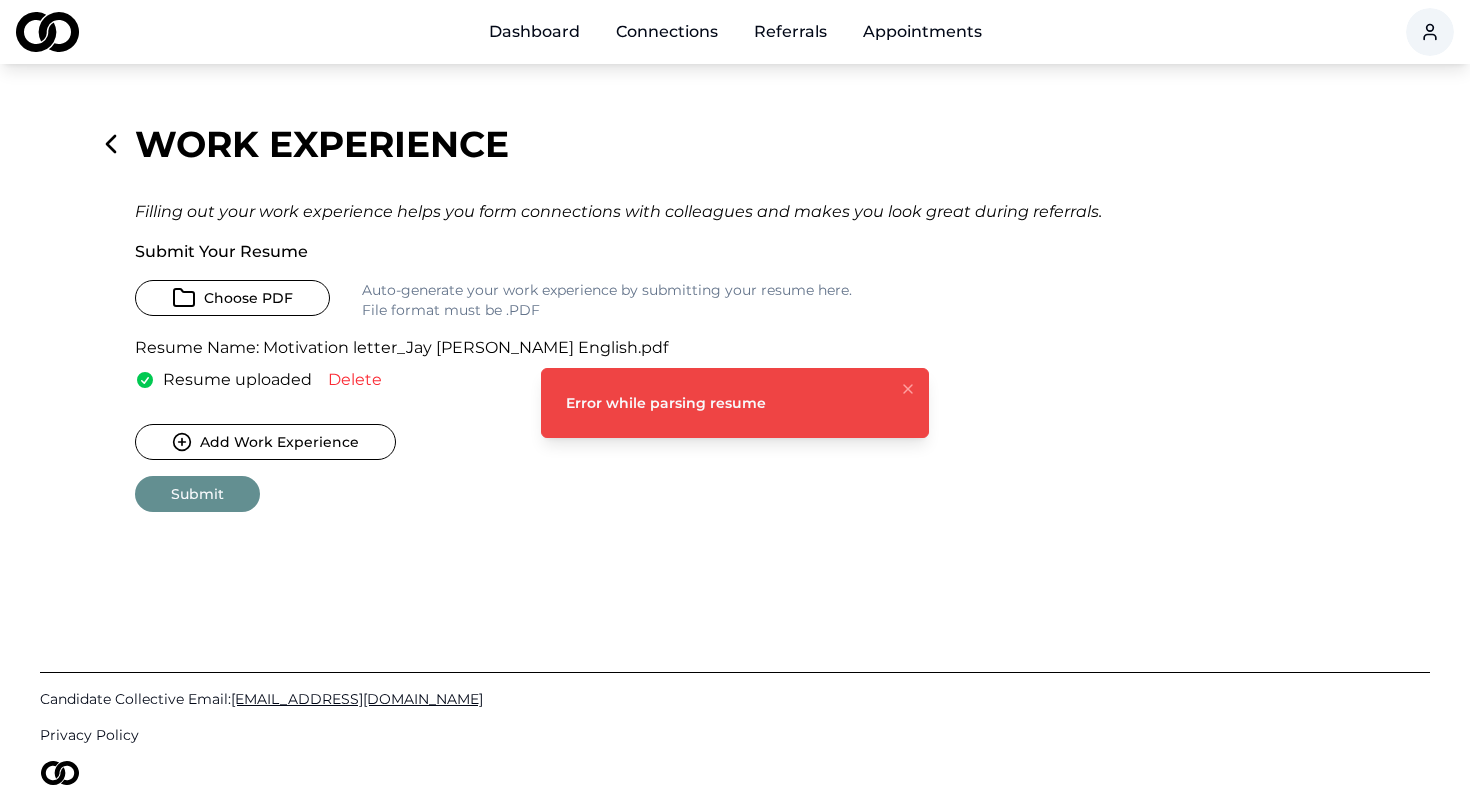 click on "Choose PDF" at bounding box center [232, 298] 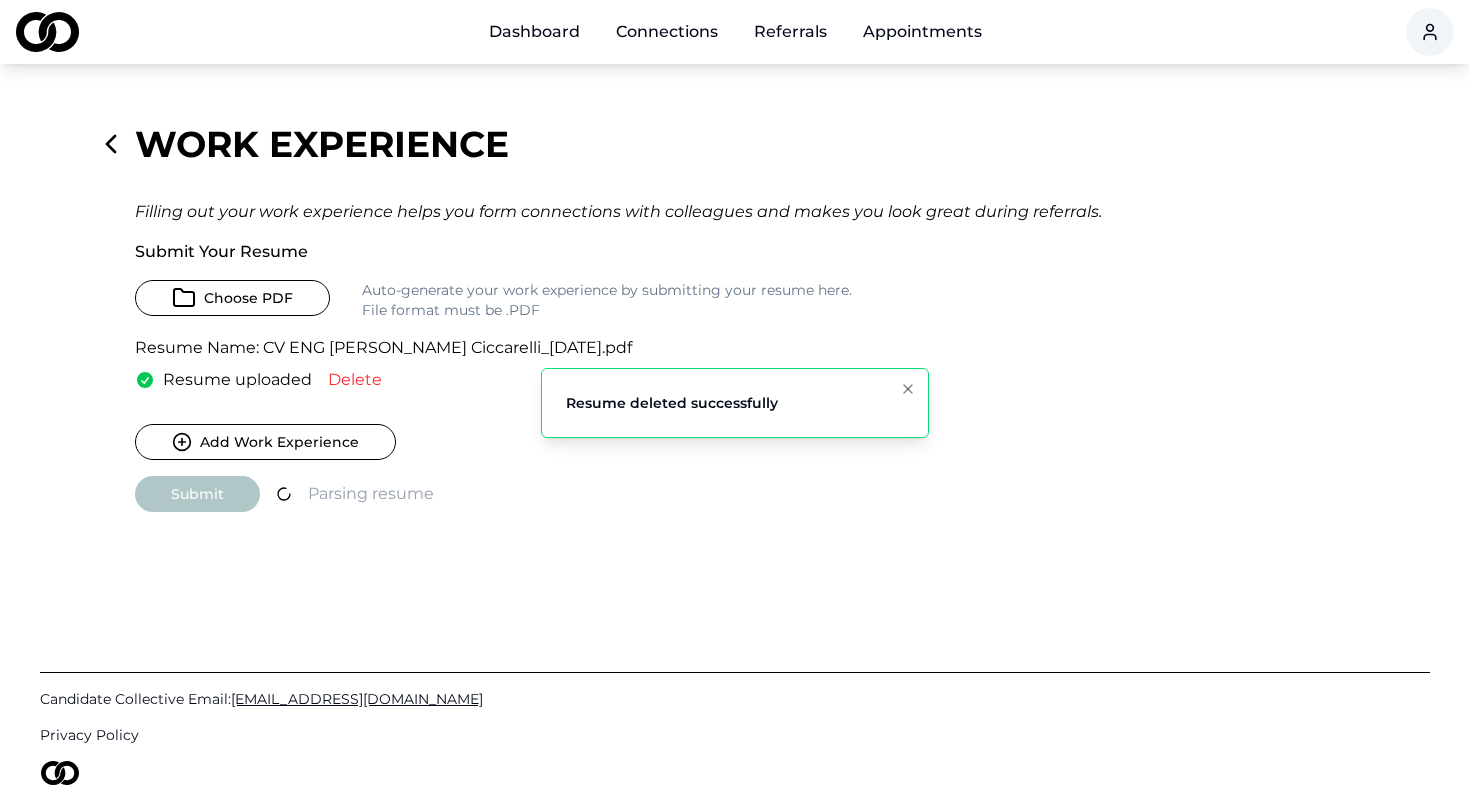 click on "Add Work Experience" at bounding box center [265, 442] 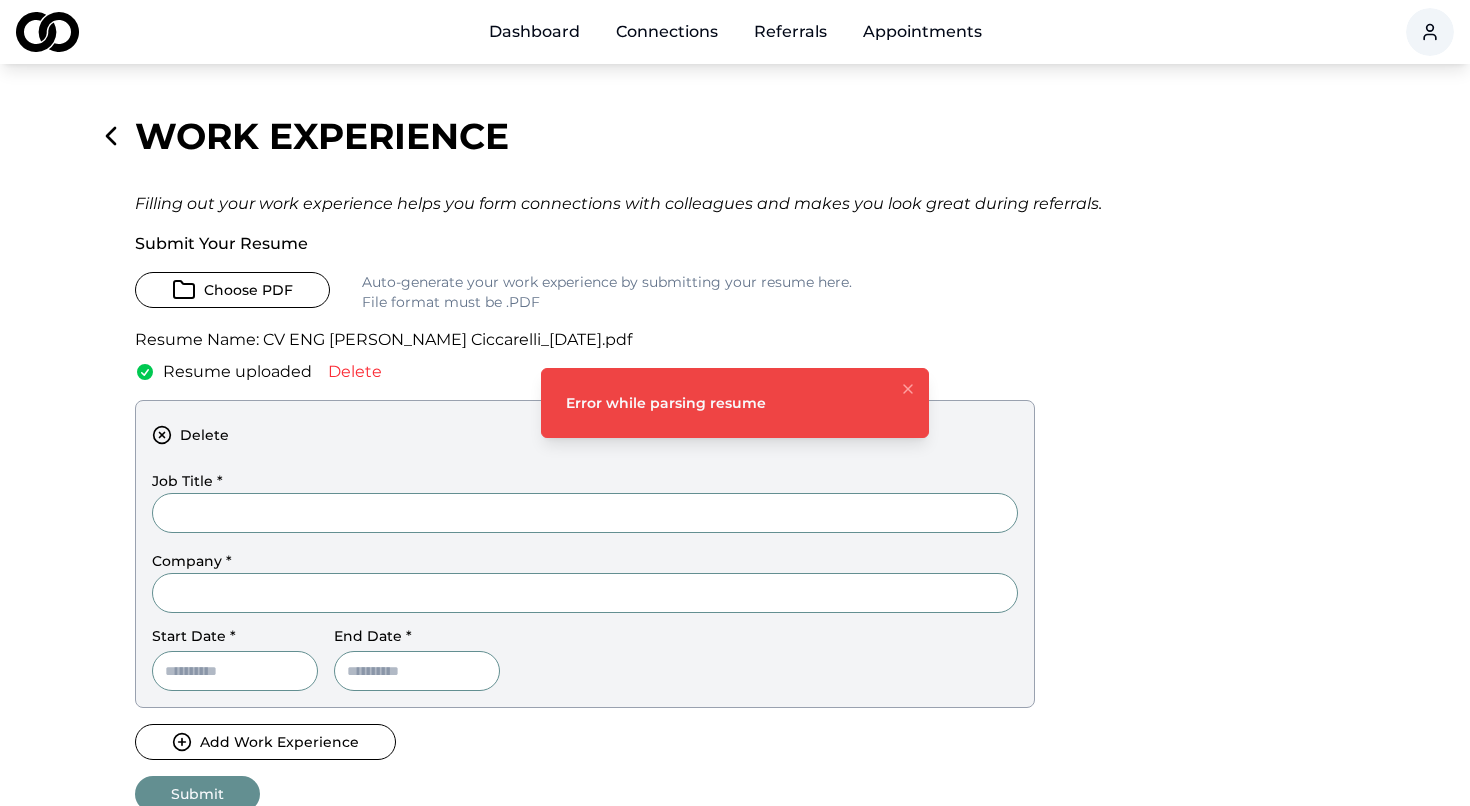 scroll, scrollTop: 0, scrollLeft: 0, axis: both 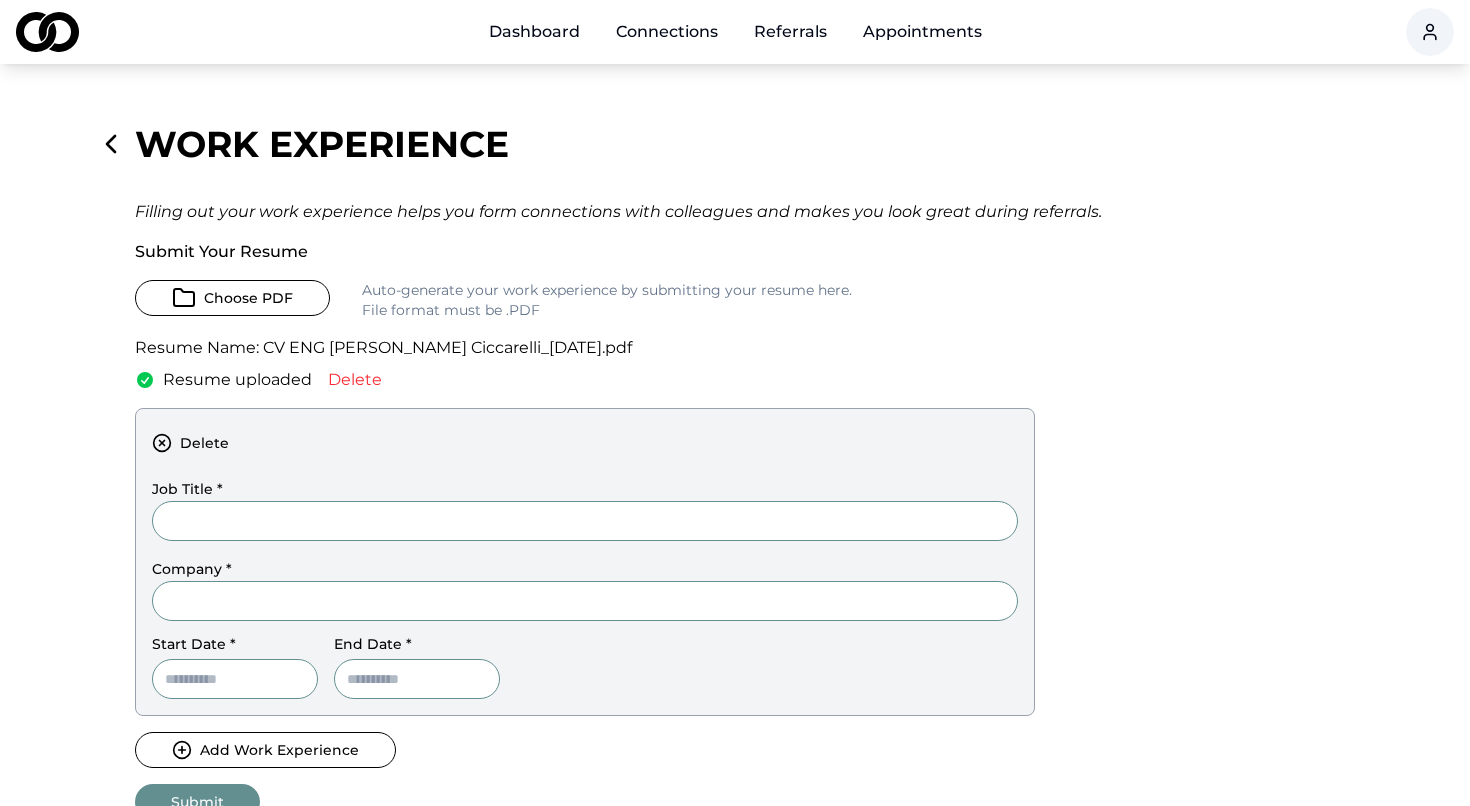 click 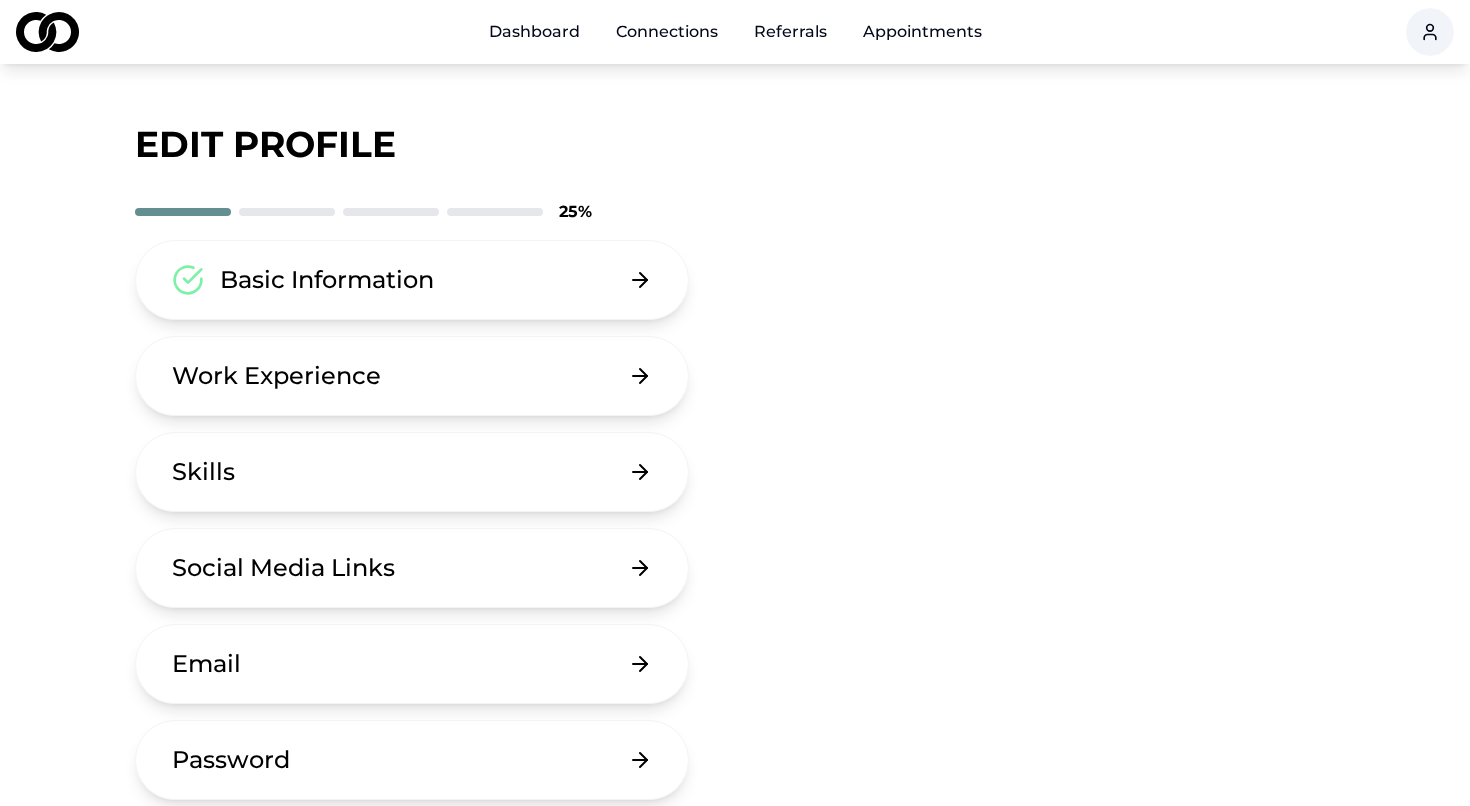 click on "Work Experience" at bounding box center (276, 376) 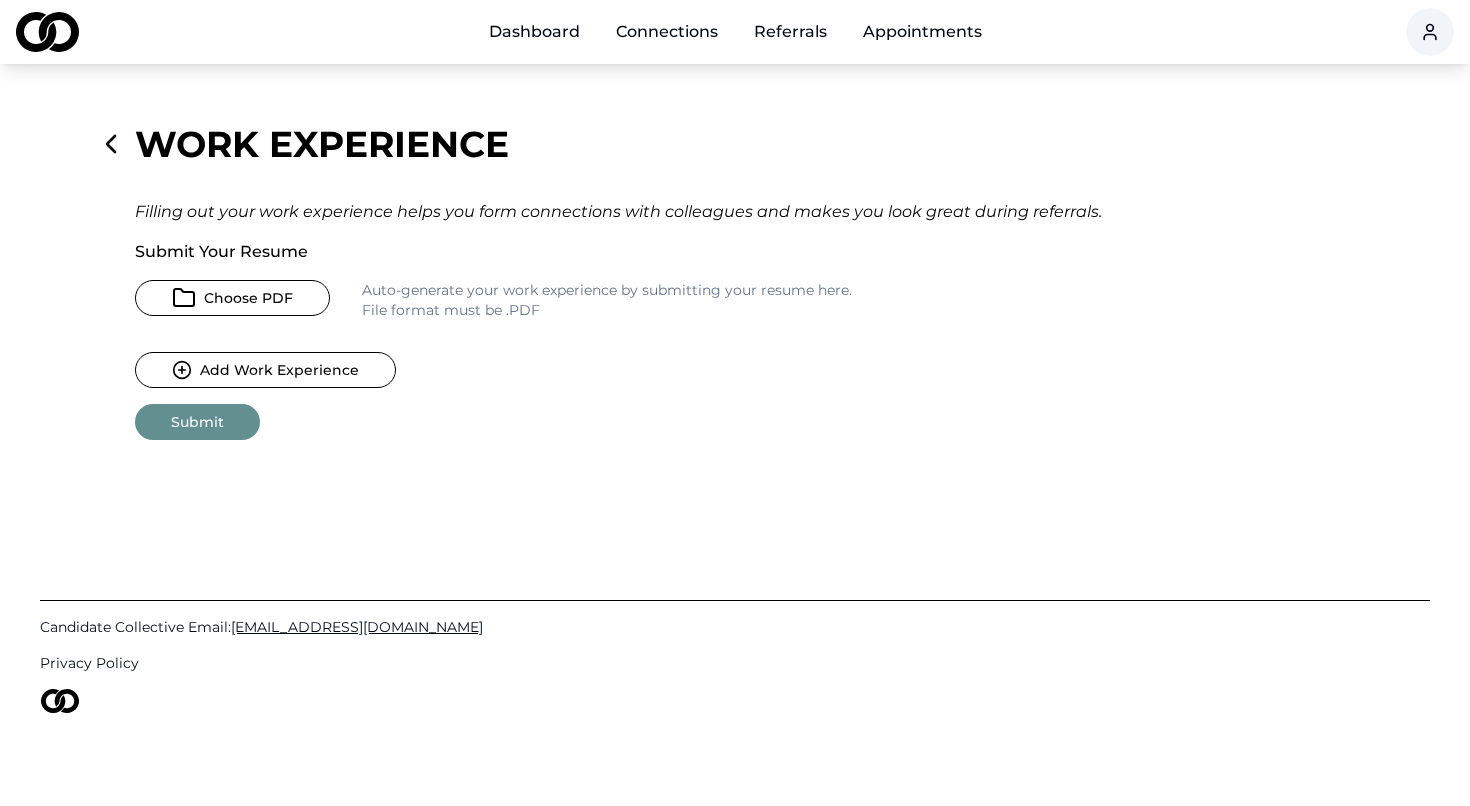 click on "Choose PDF" at bounding box center [232, 298] 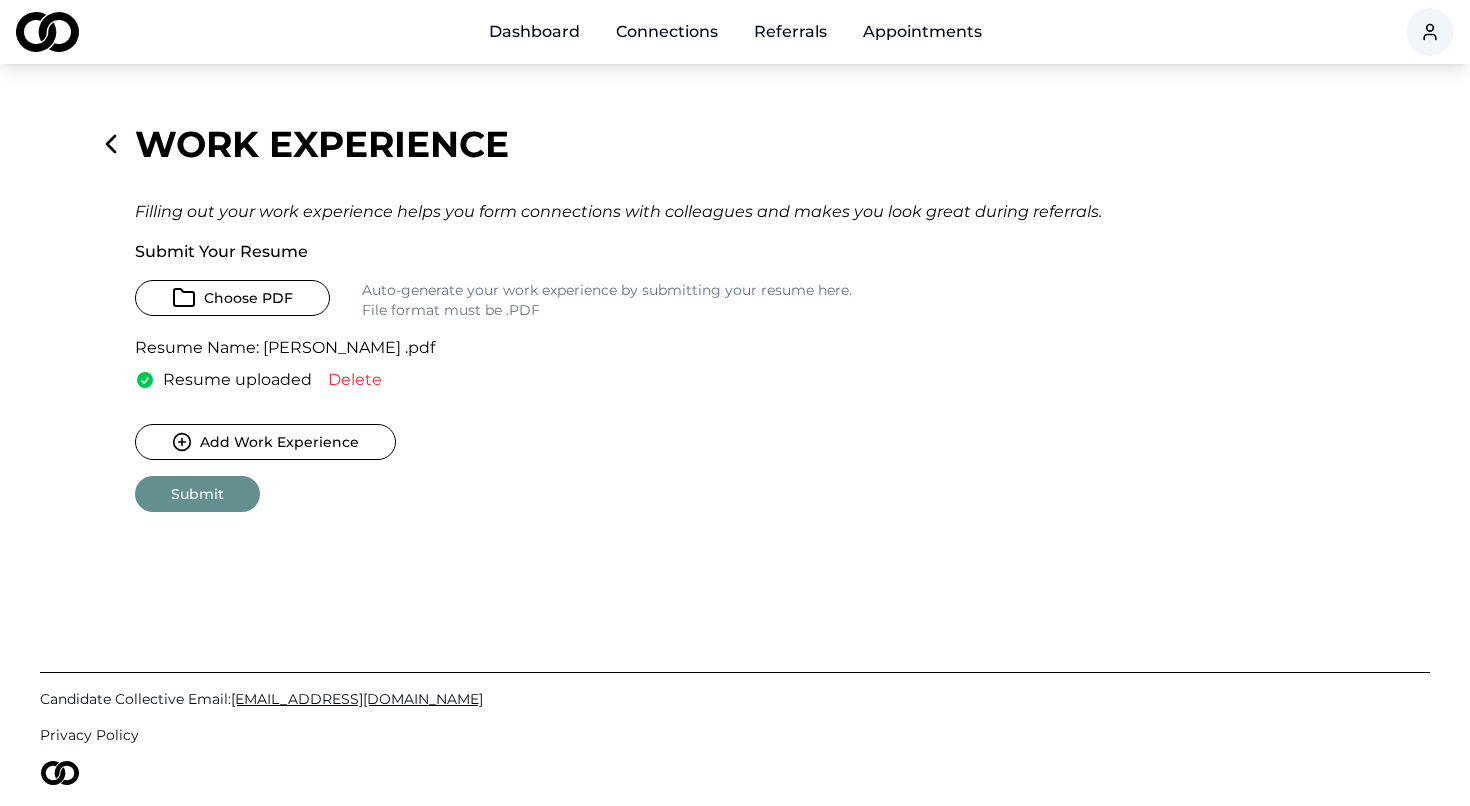 click 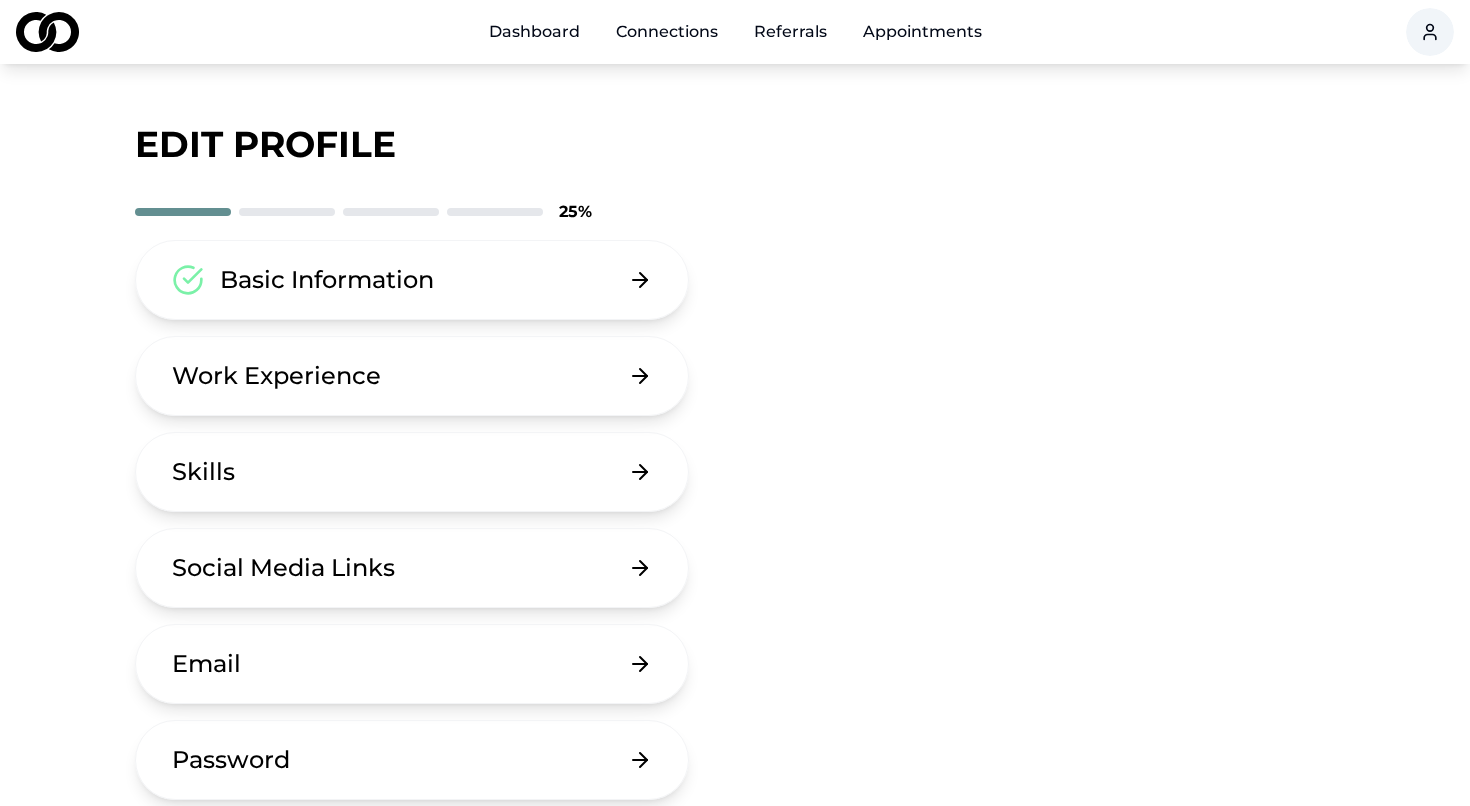 click on "Work Experience" at bounding box center [276, 376] 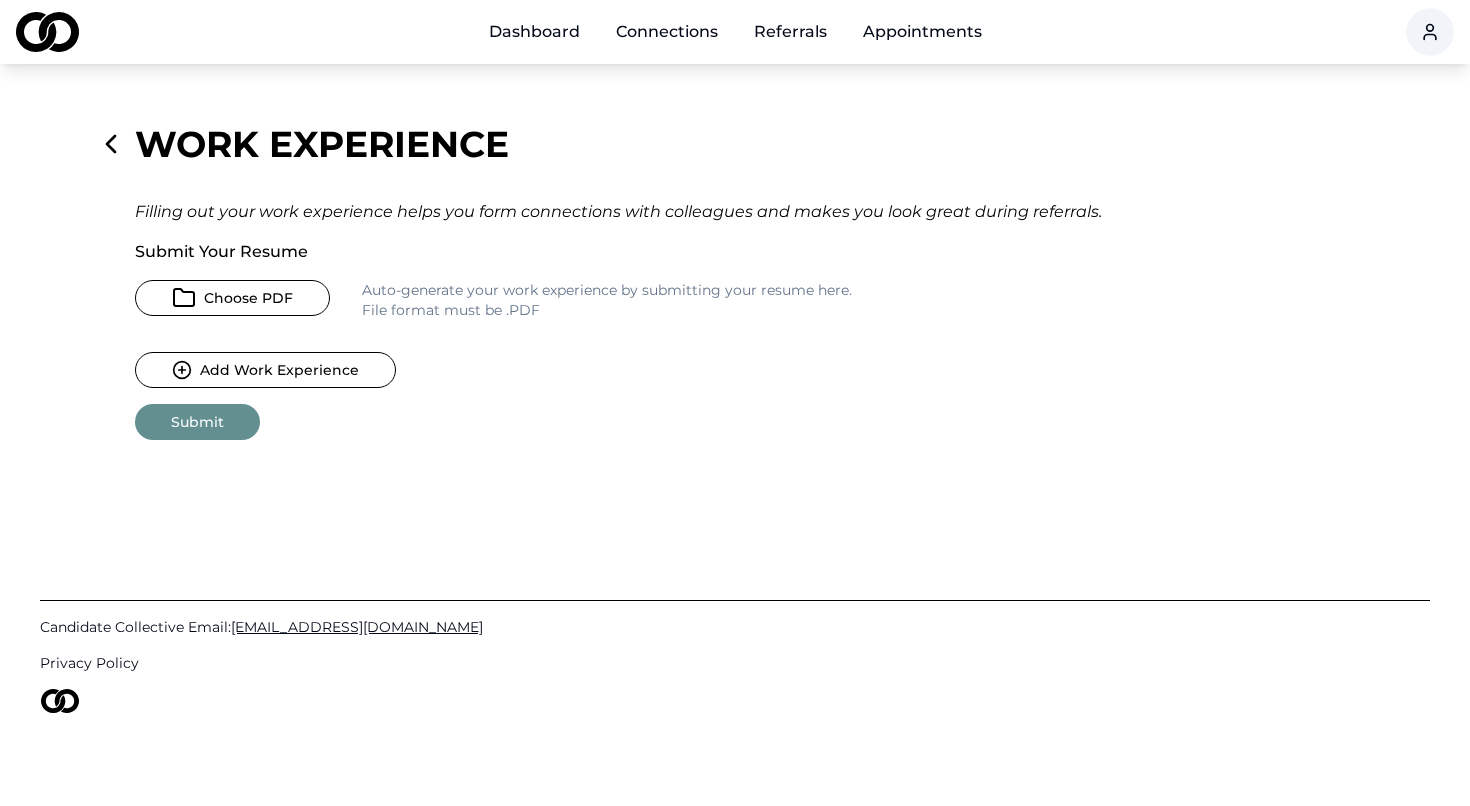 click on "Choose PDF" at bounding box center [232, 298] 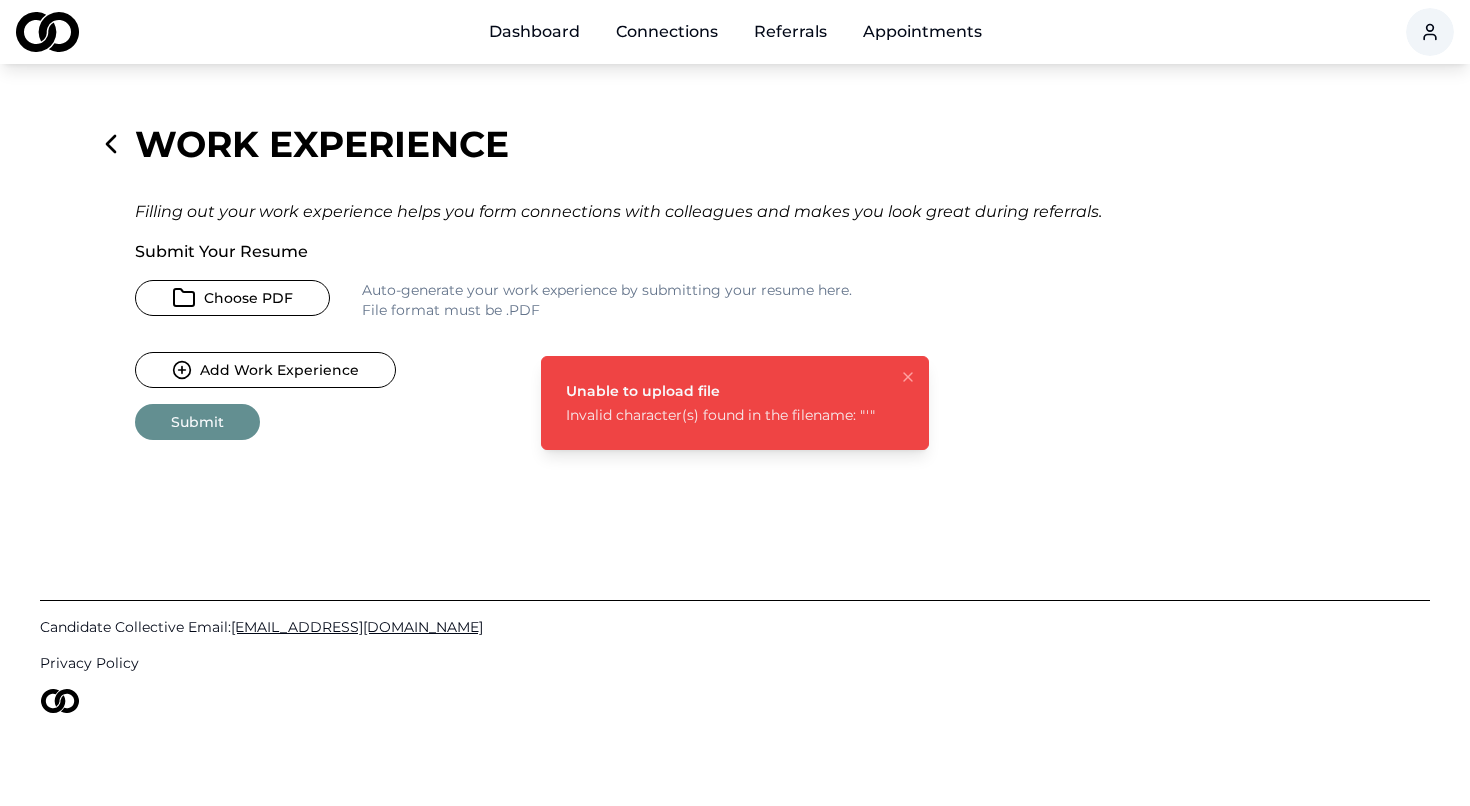 click 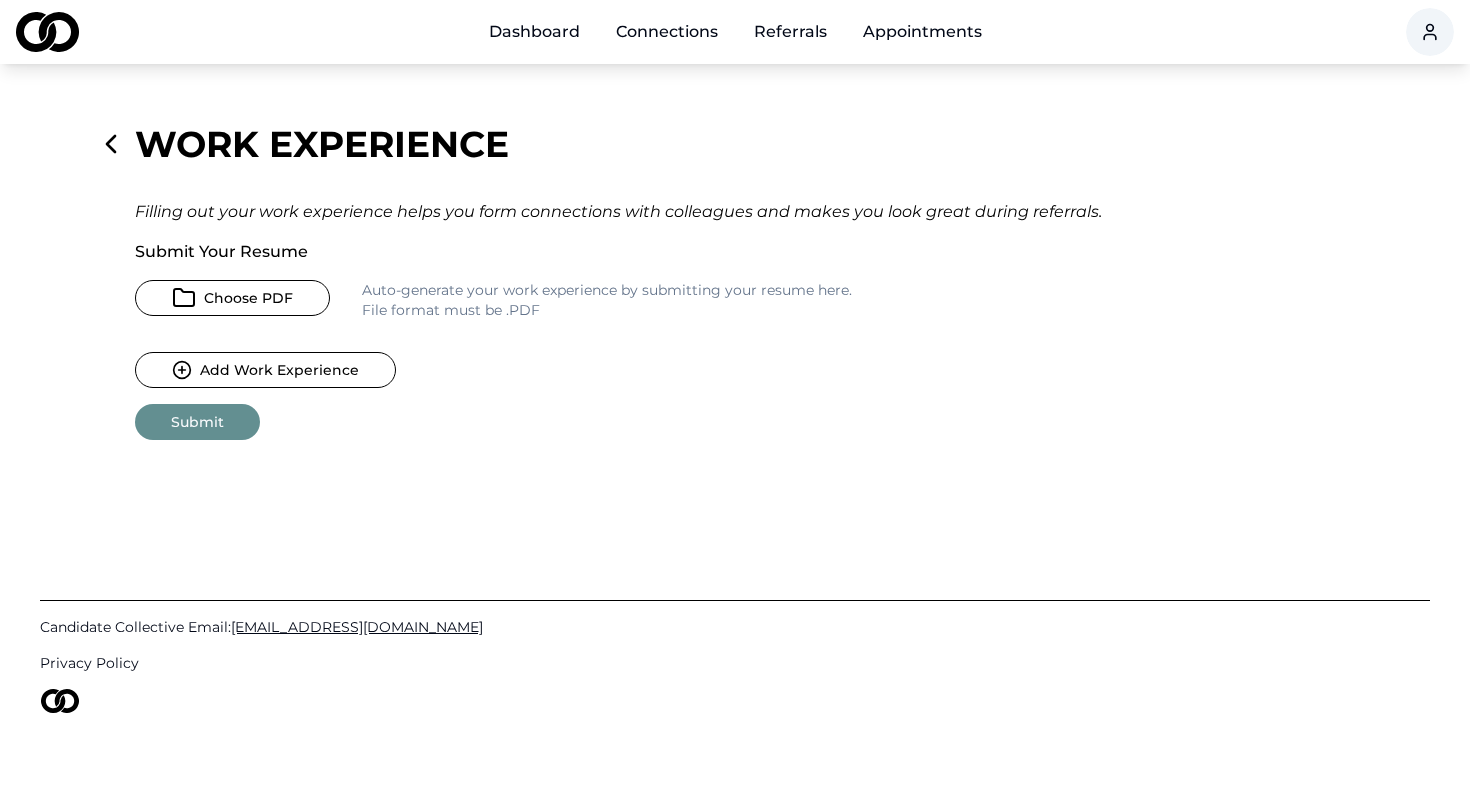 click on "Choose PDF" at bounding box center [232, 298] 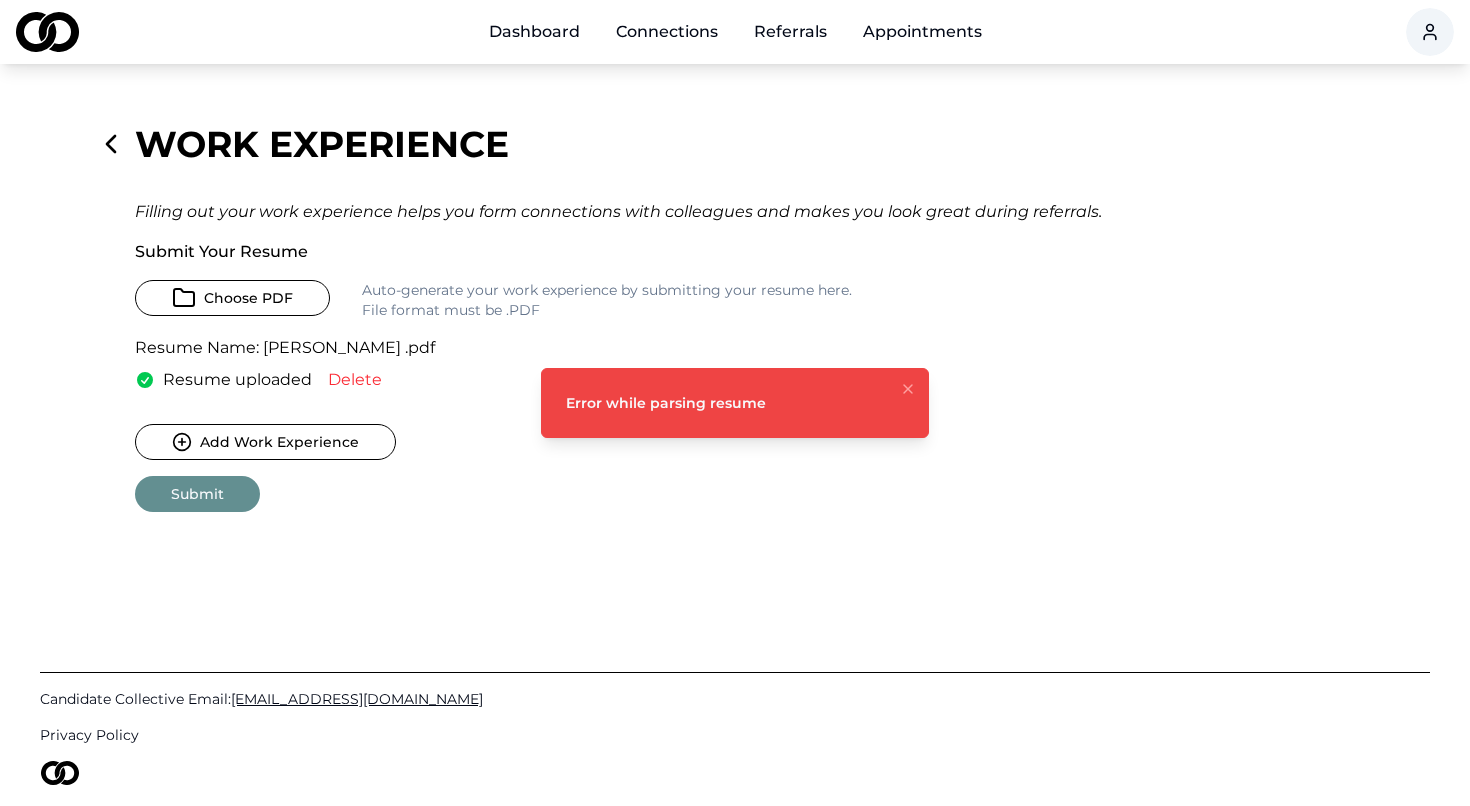 click 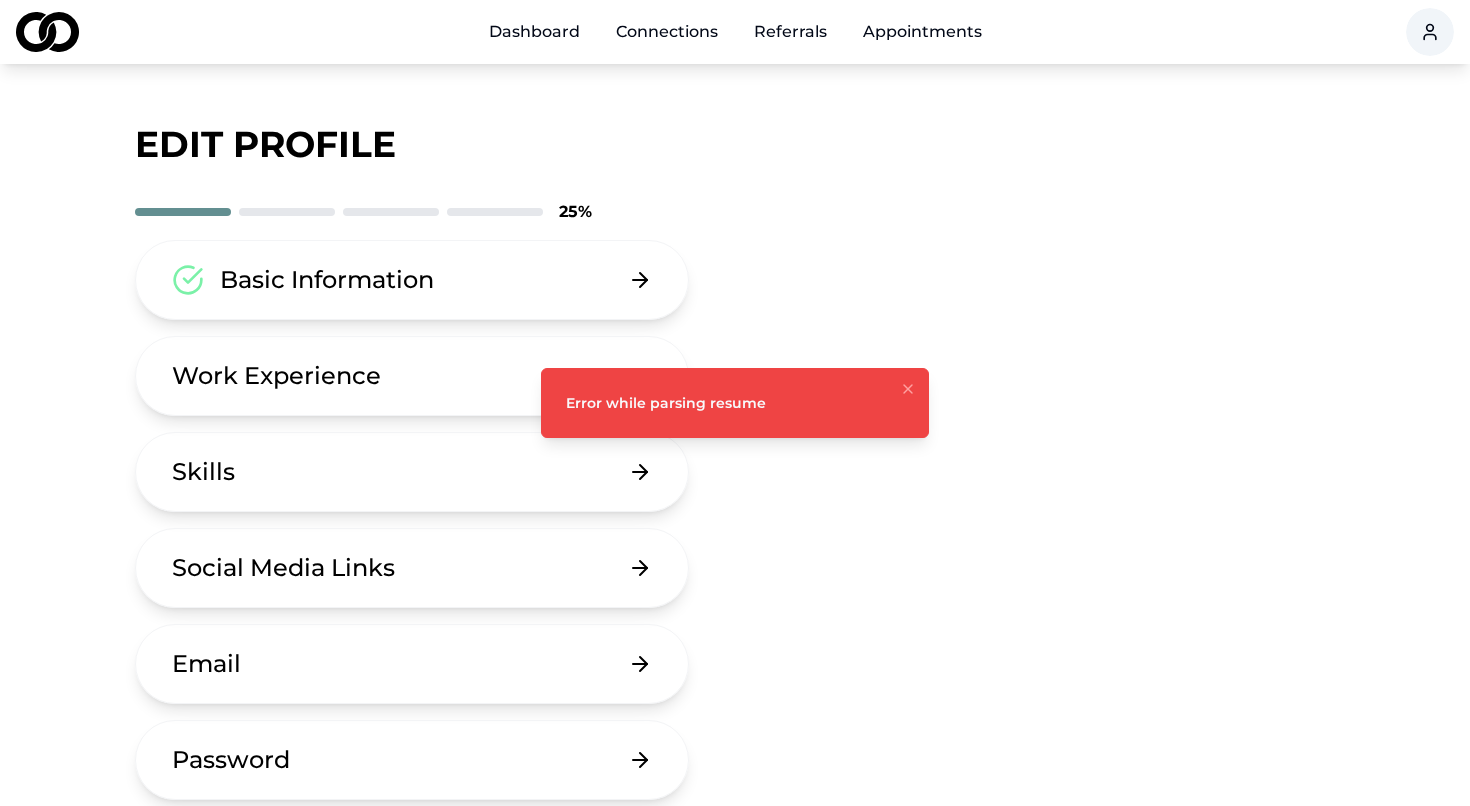 click on "Skills" at bounding box center (412, 472) 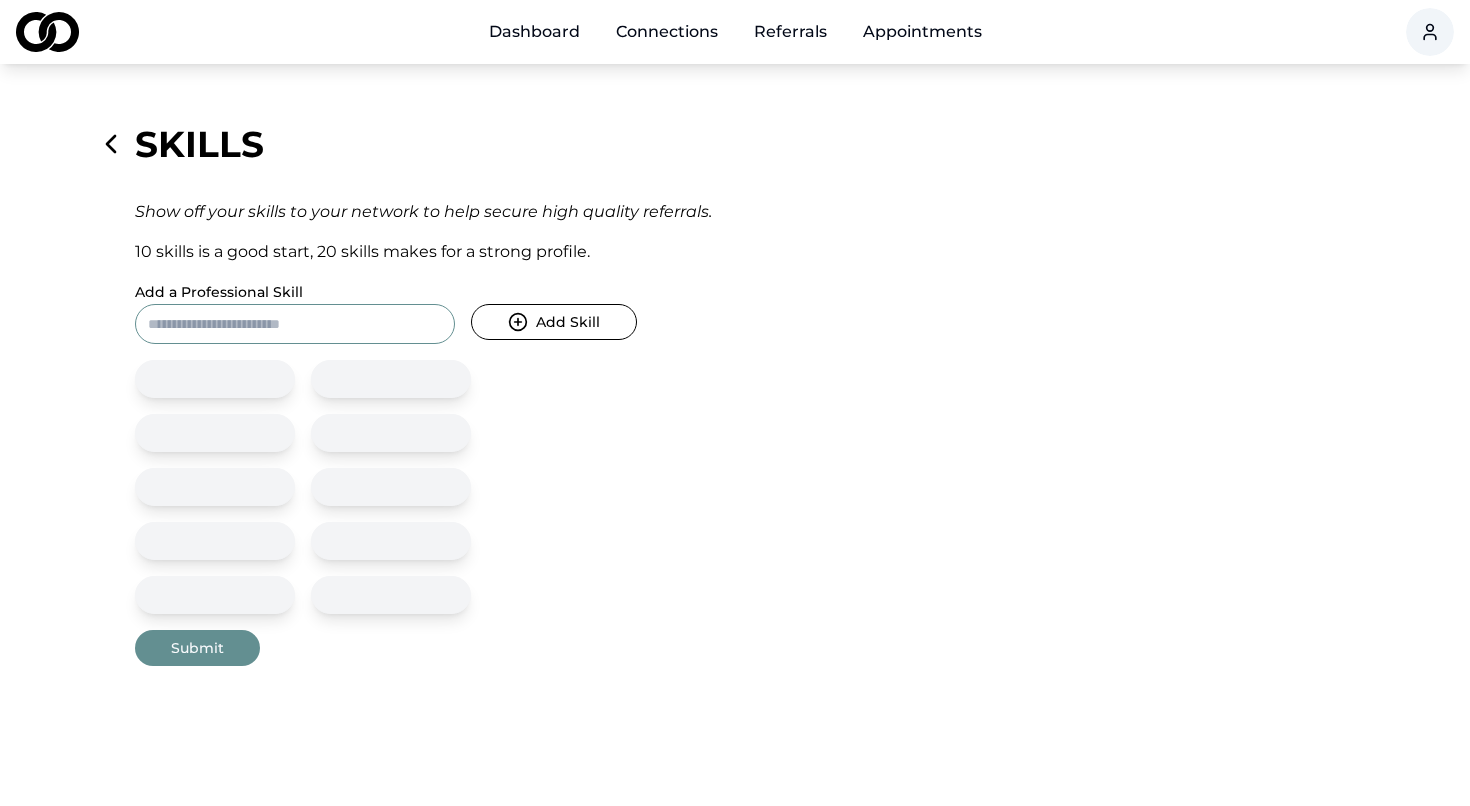 click 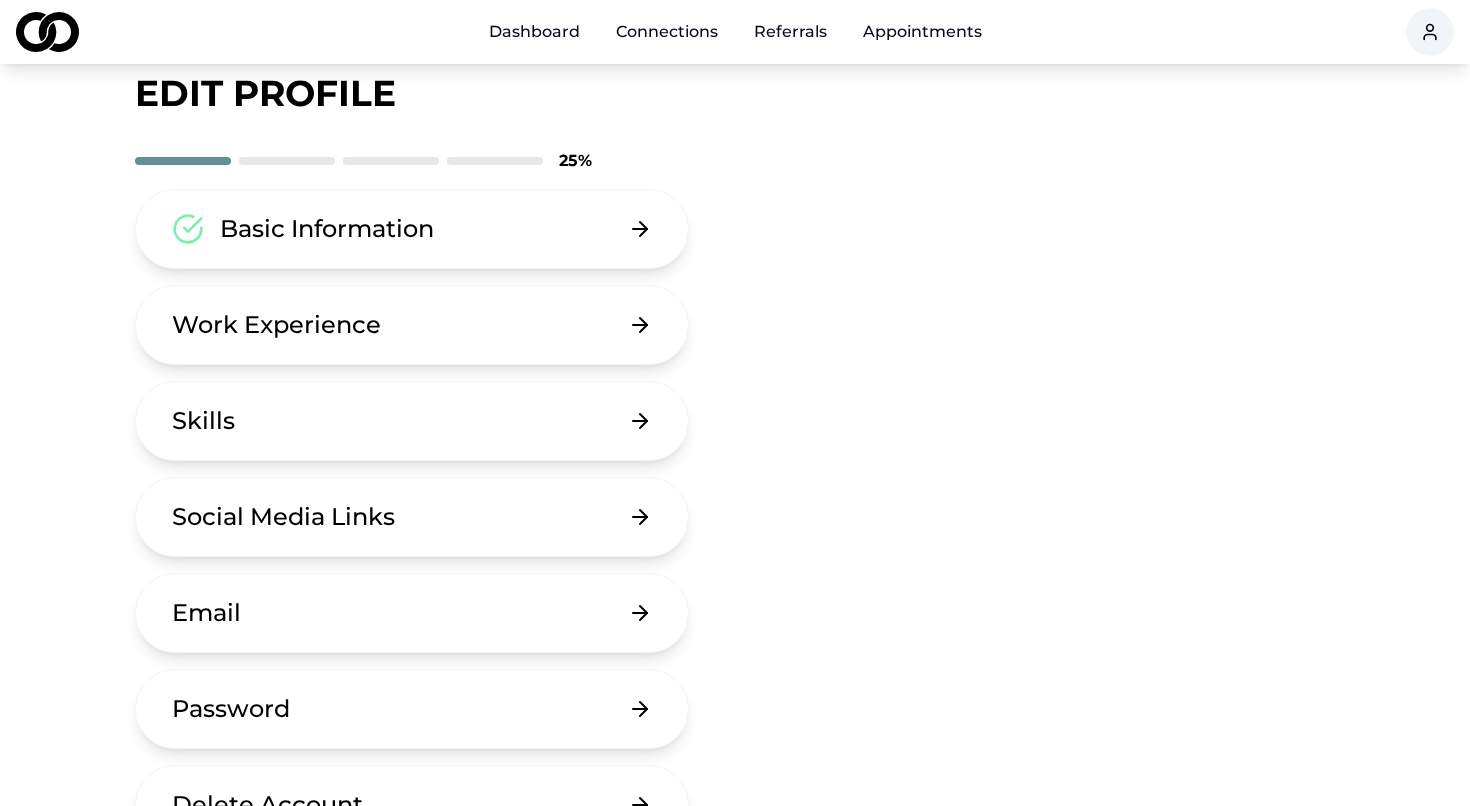 scroll, scrollTop: 44, scrollLeft: 0, axis: vertical 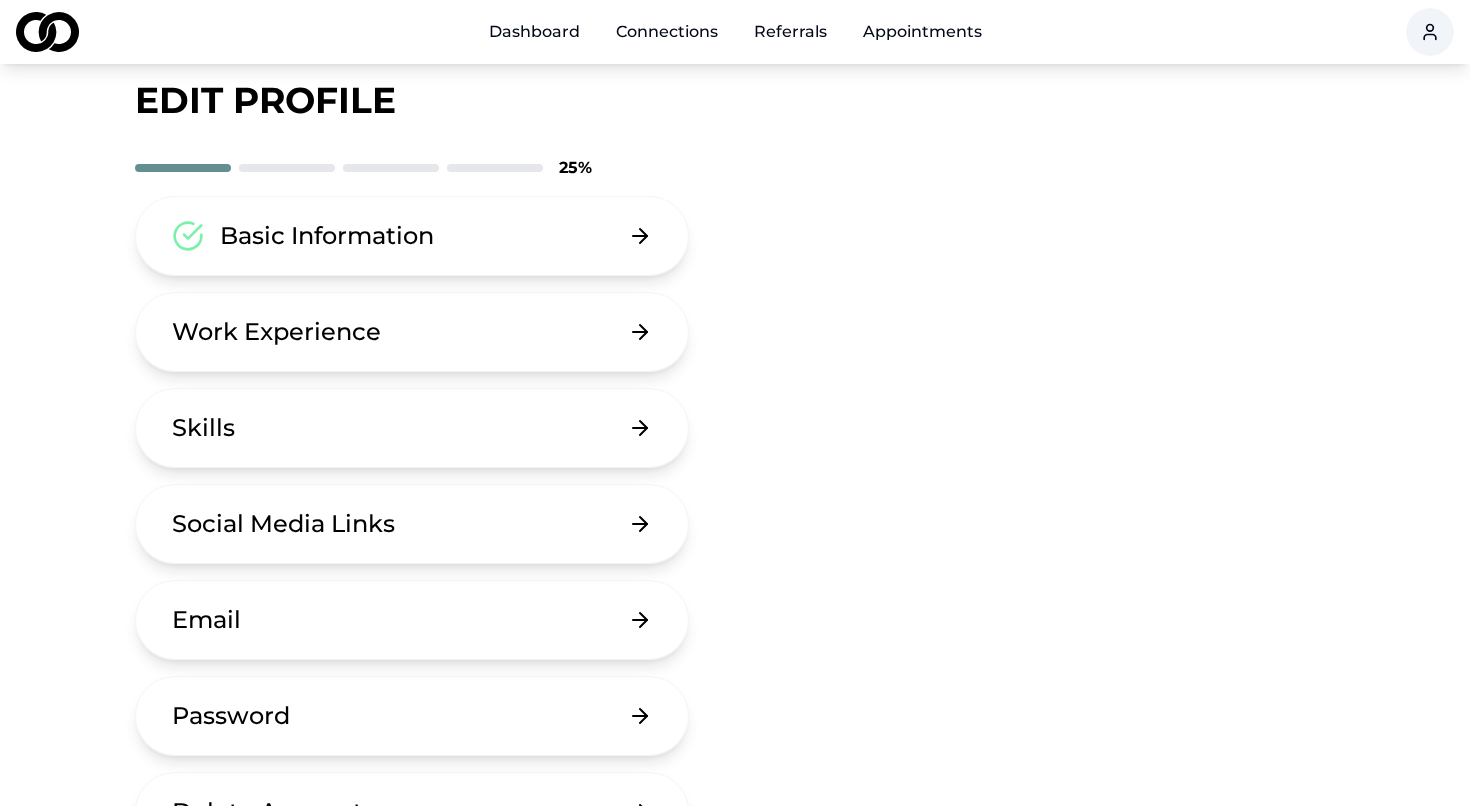 click on "Skills" at bounding box center (412, 428) 